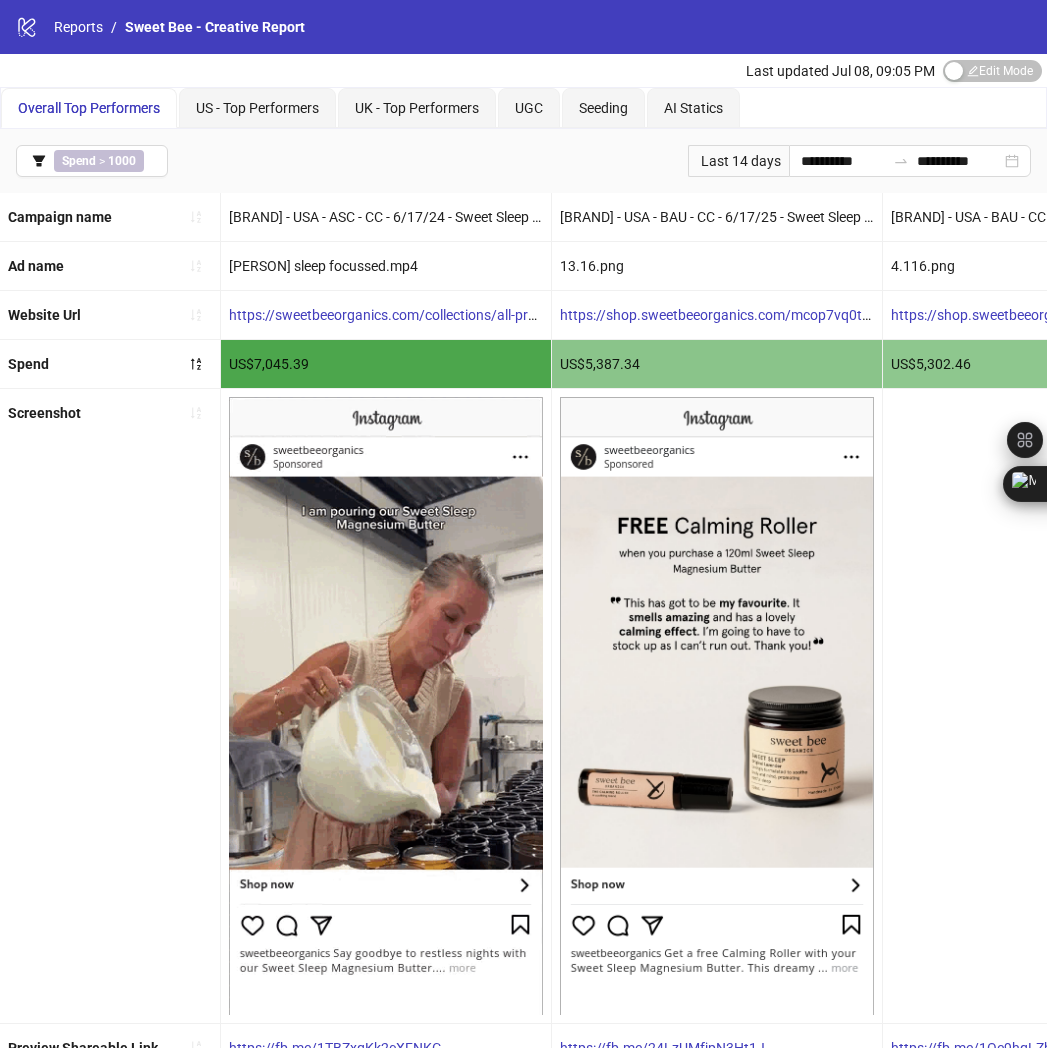 scroll, scrollTop: 97, scrollLeft: 0, axis: vertical 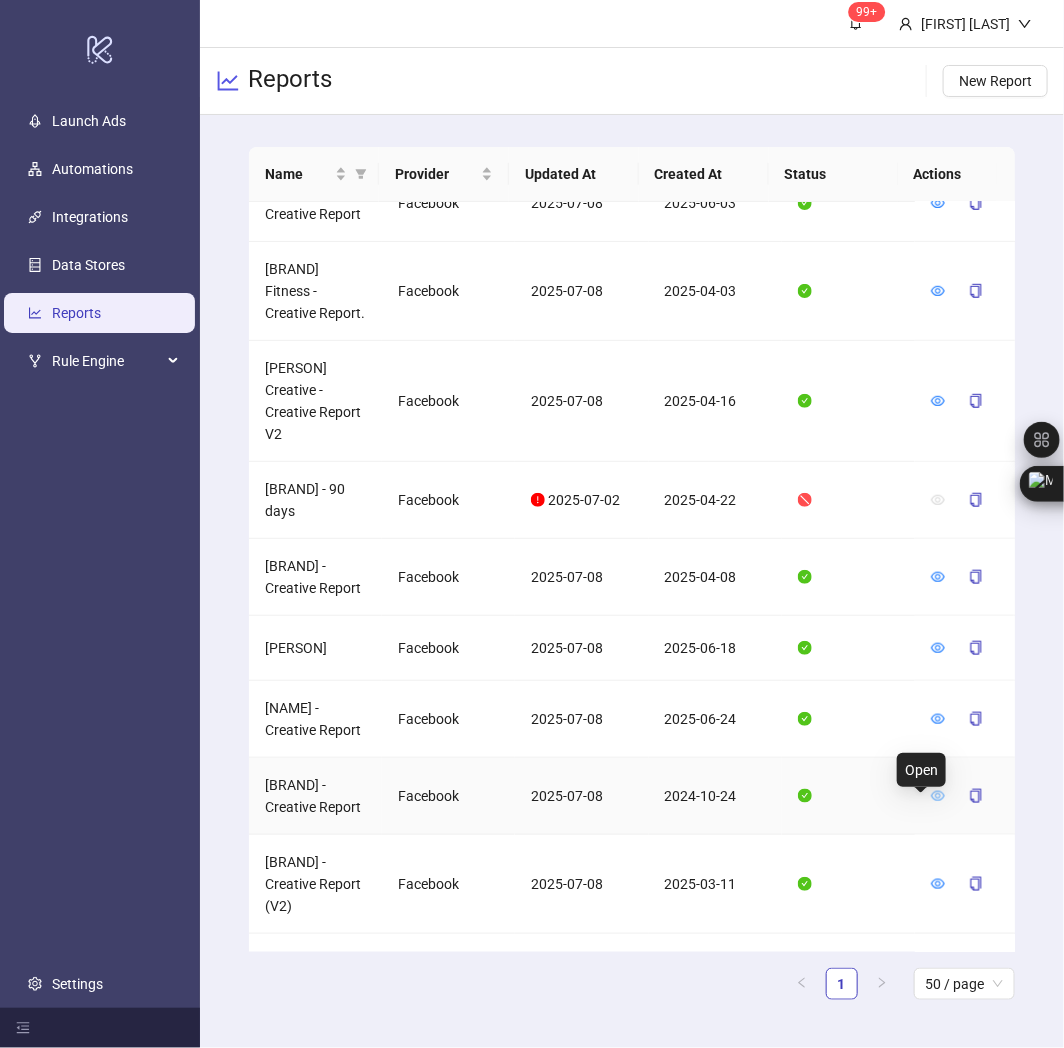 click at bounding box center [938, 796] 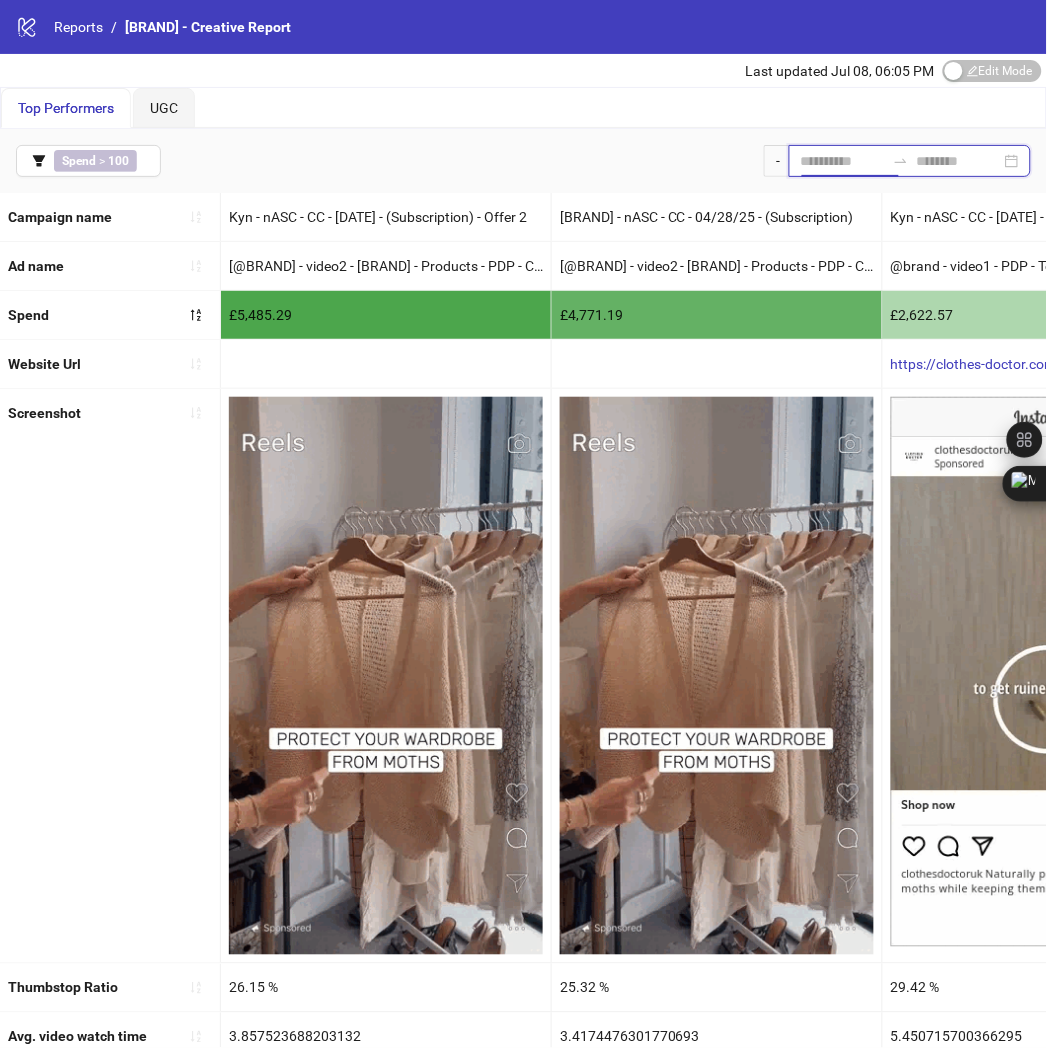 click at bounding box center (843, 161) 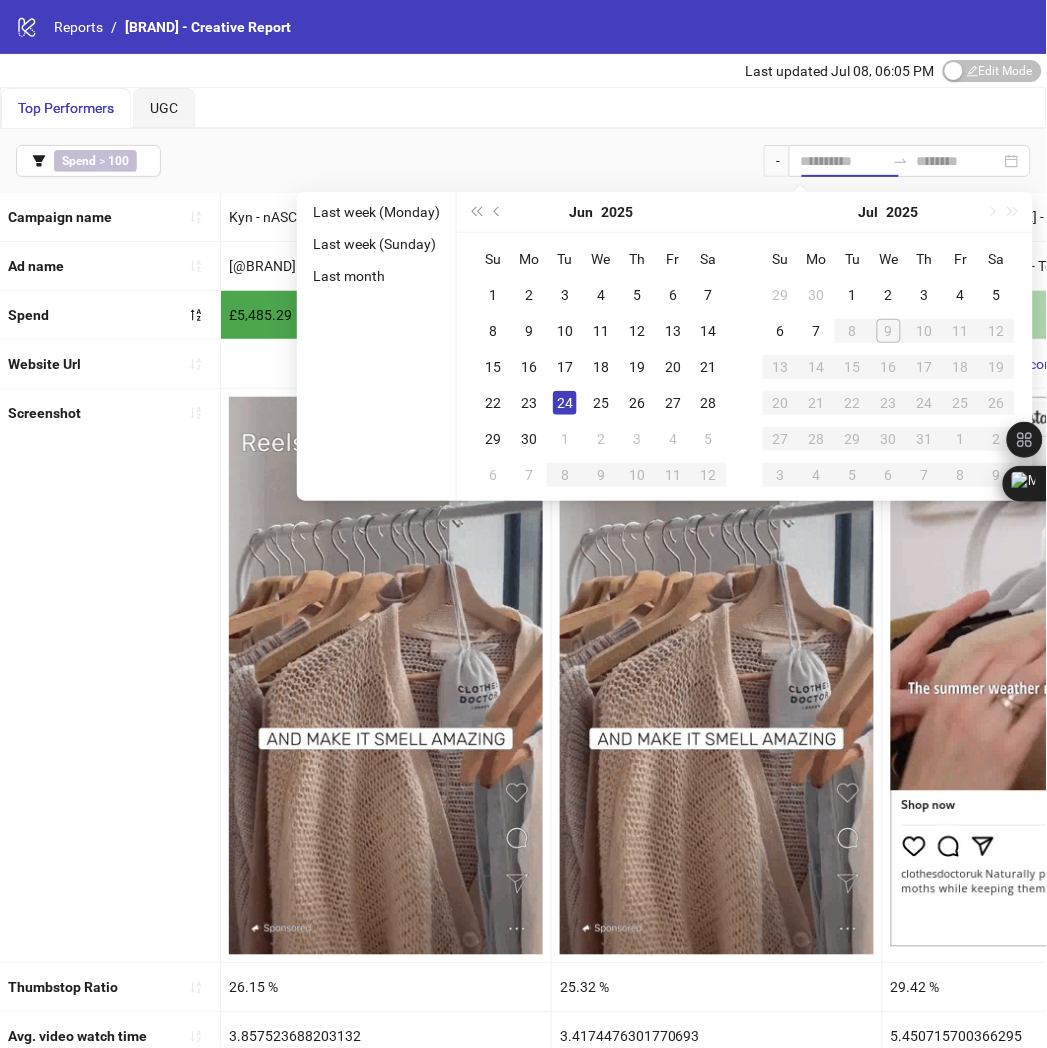 click on "24" at bounding box center [565, 403] 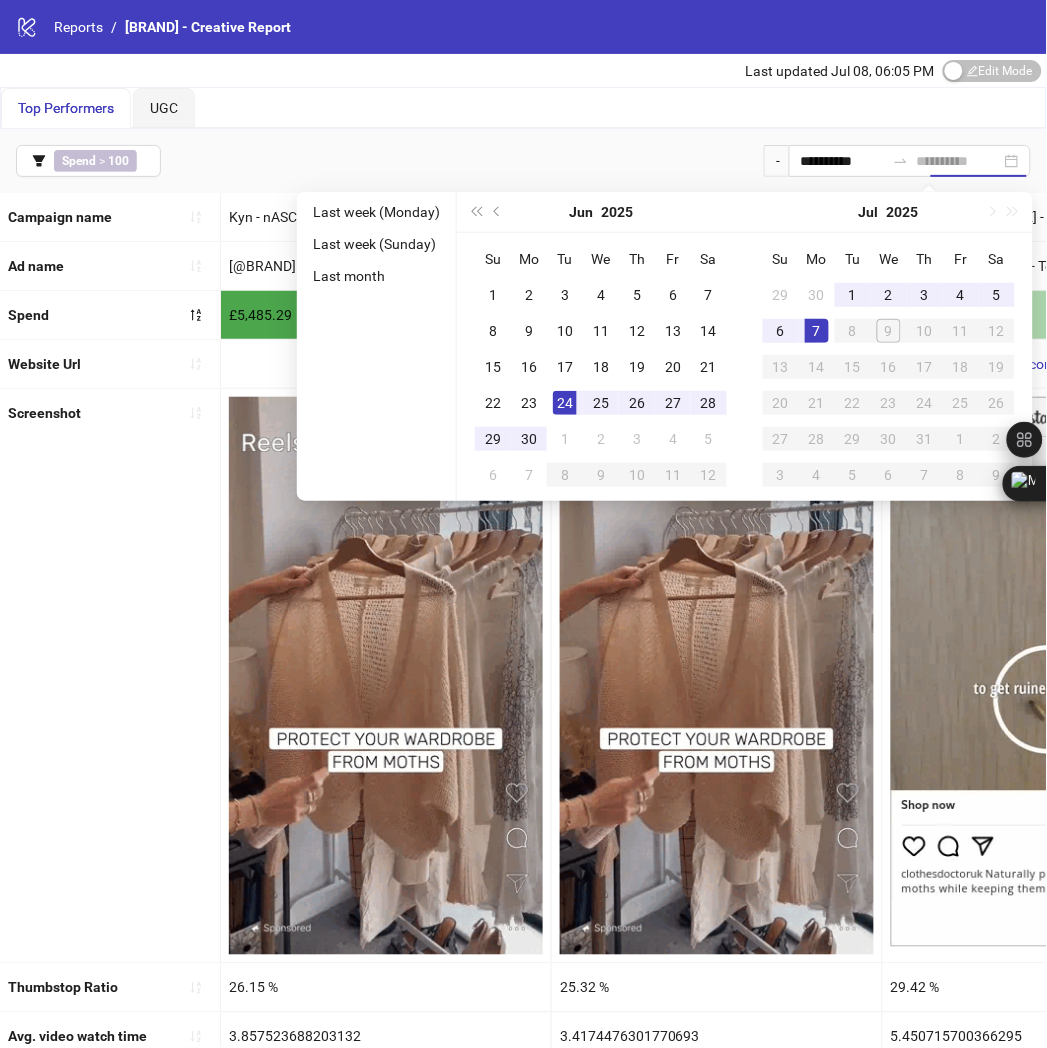 click on "7" at bounding box center (817, 331) 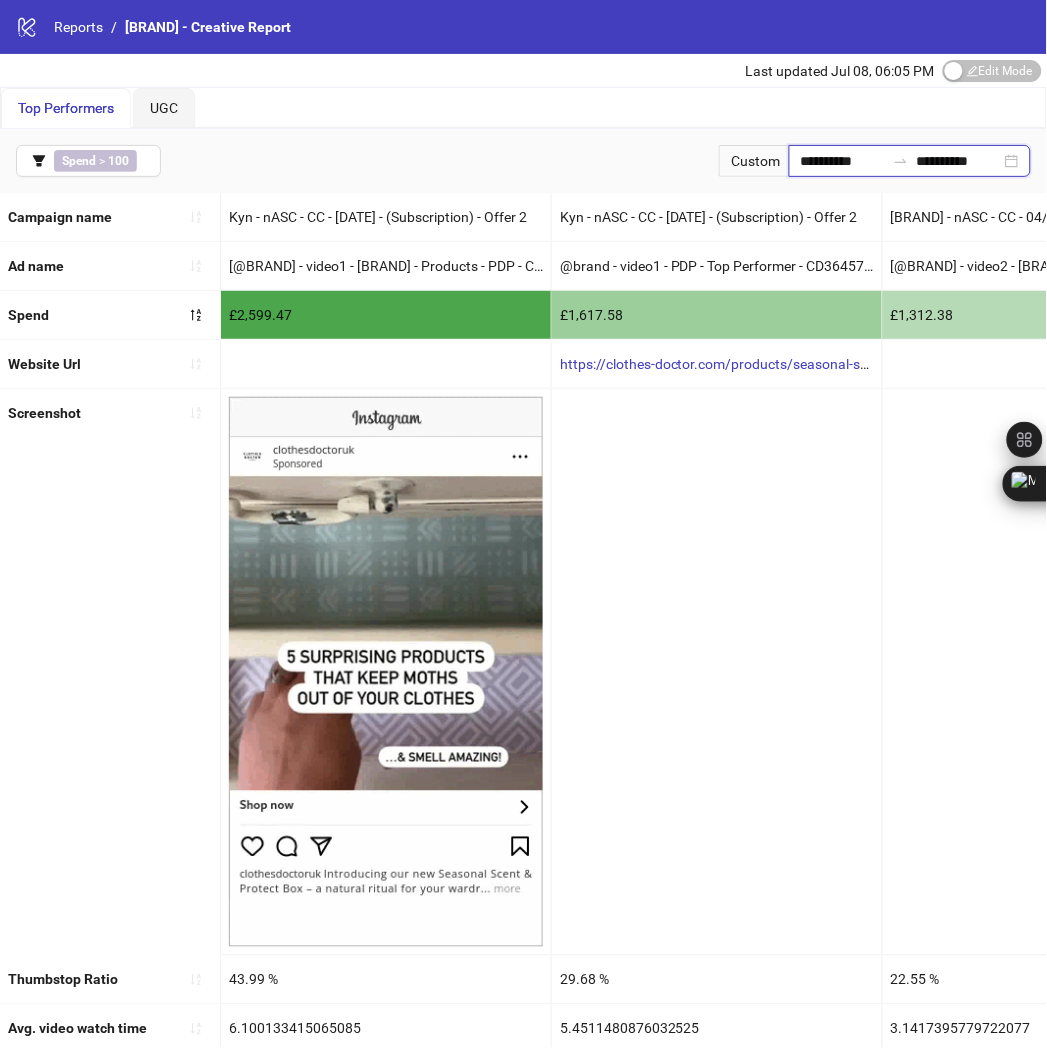 click on "**********" at bounding box center (843, 161) 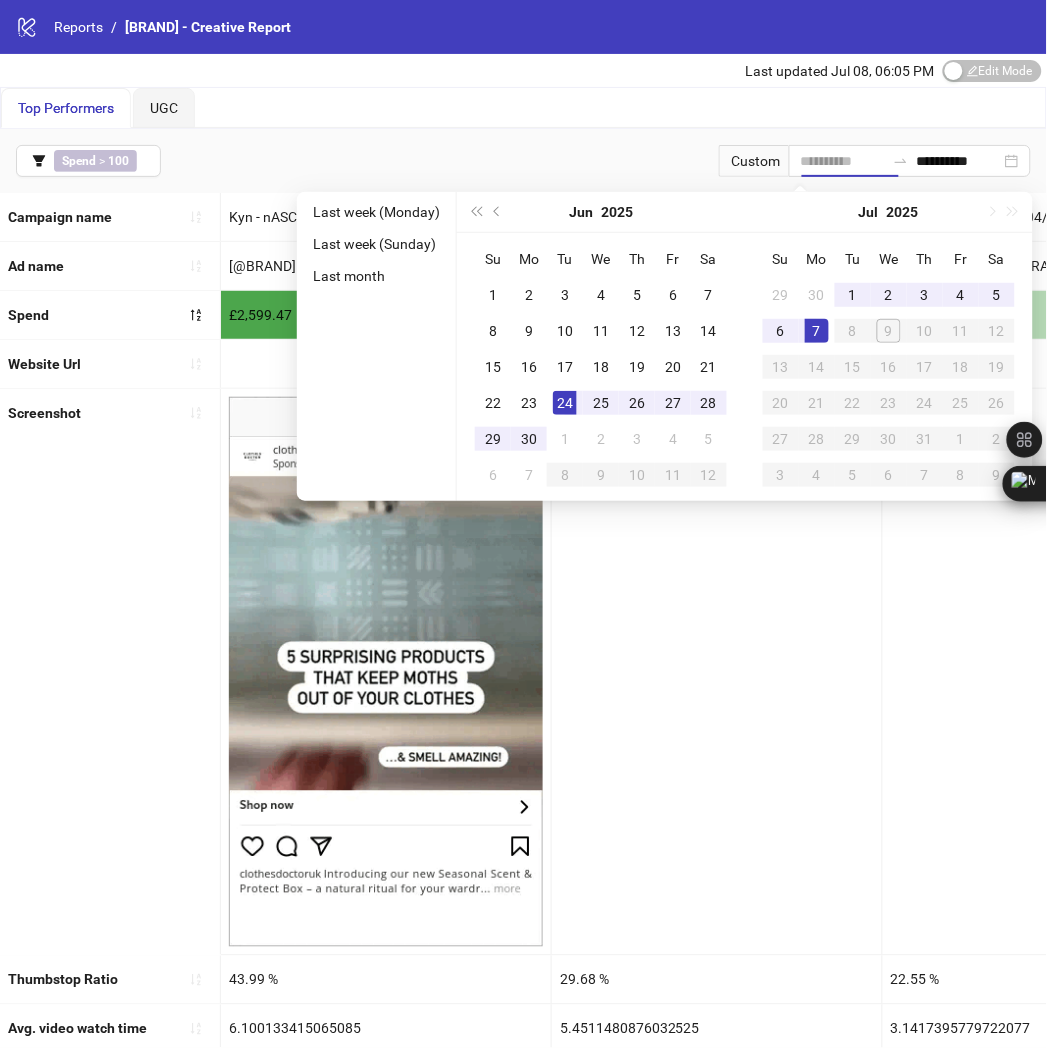 click on "24" at bounding box center (565, 403) 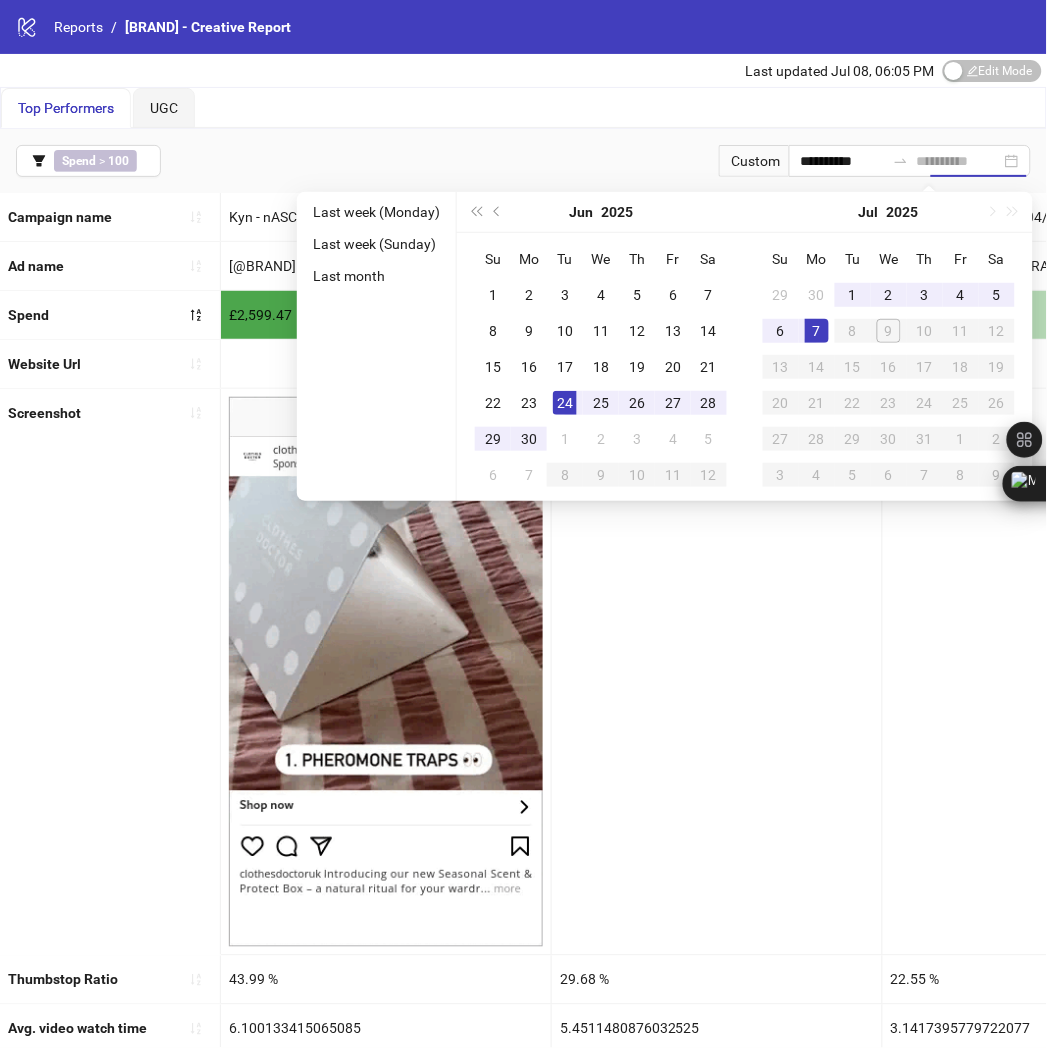 click on "7" at bounding box center (817, 331) 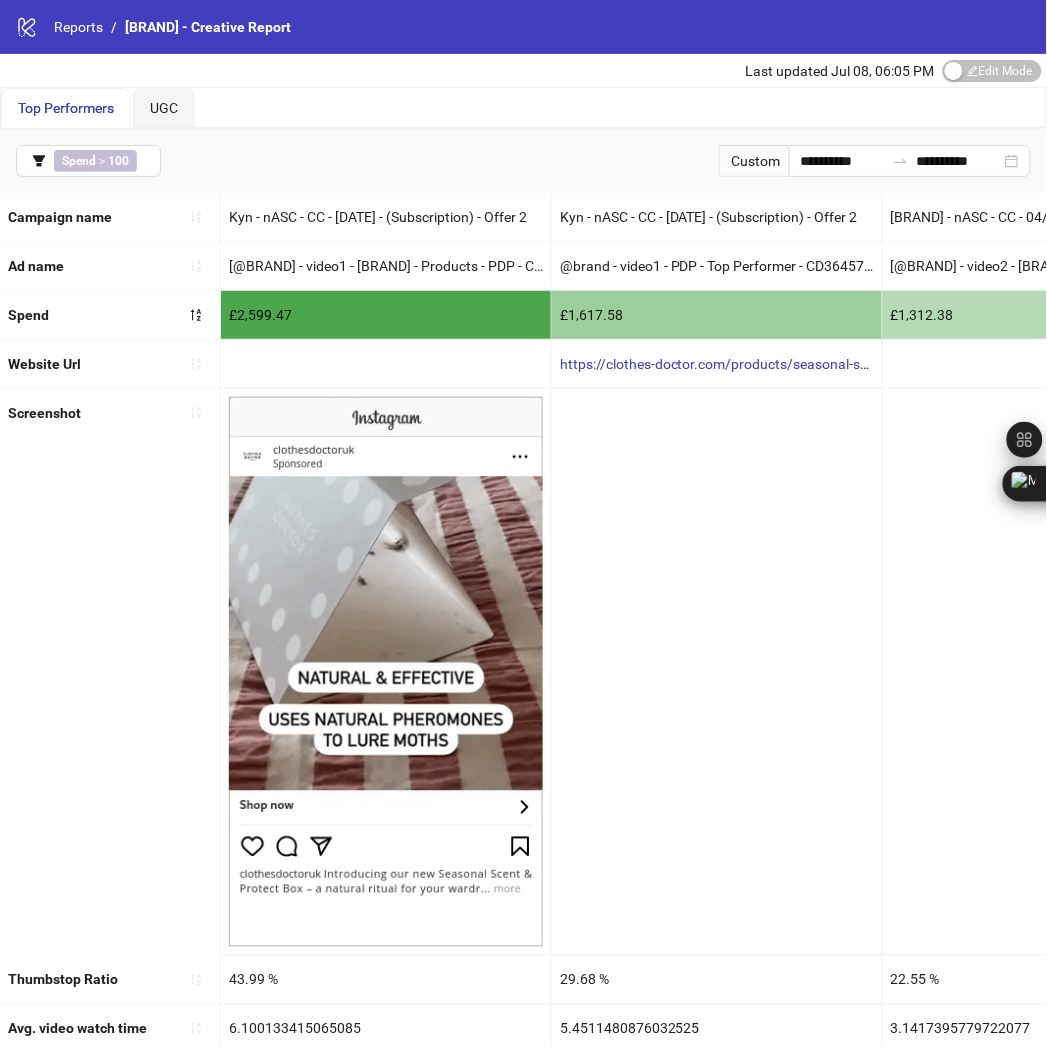 click on "Custom" at bounding box center (754, 161) 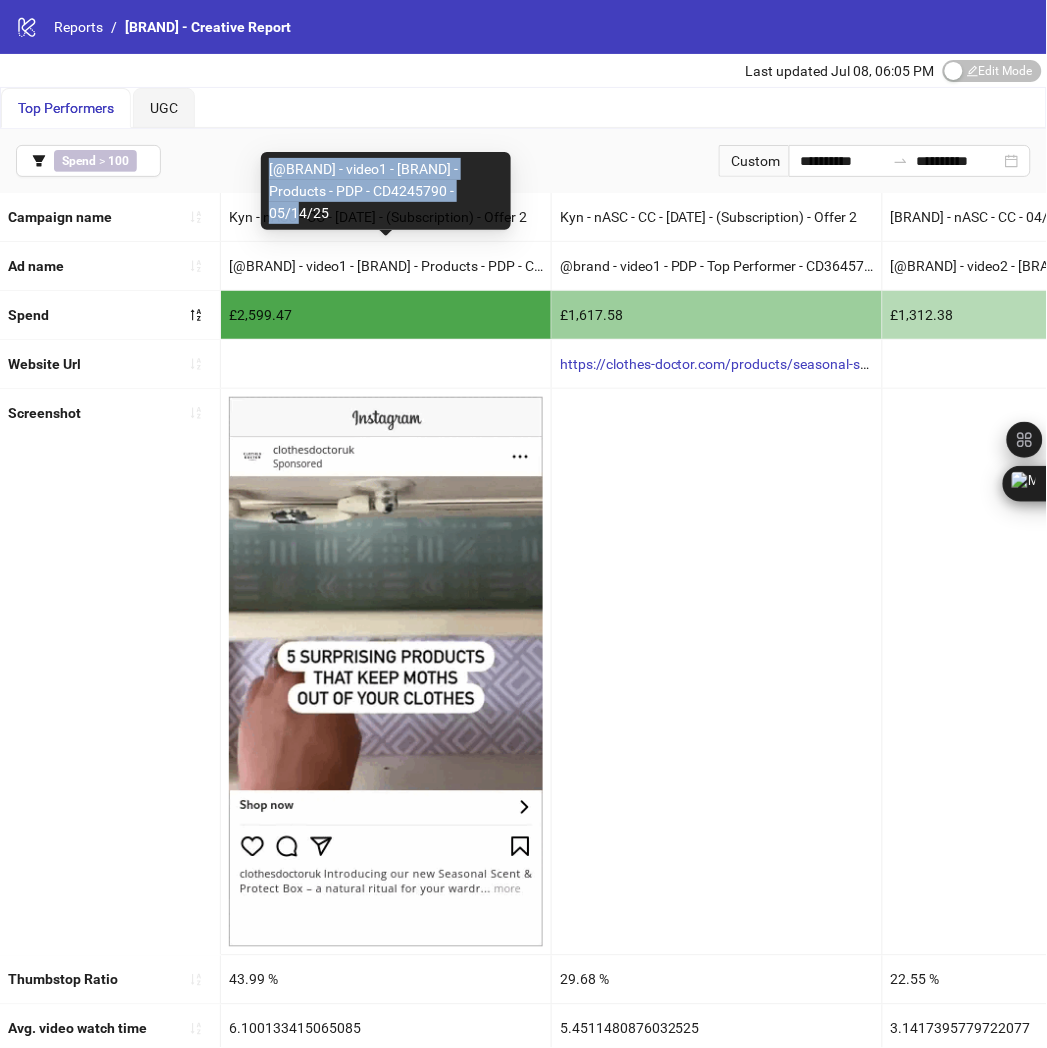 drag, startPoint x: 270, startPoint y: 193, endPoint x: 474, endPoint y: 220, distance: 205.779 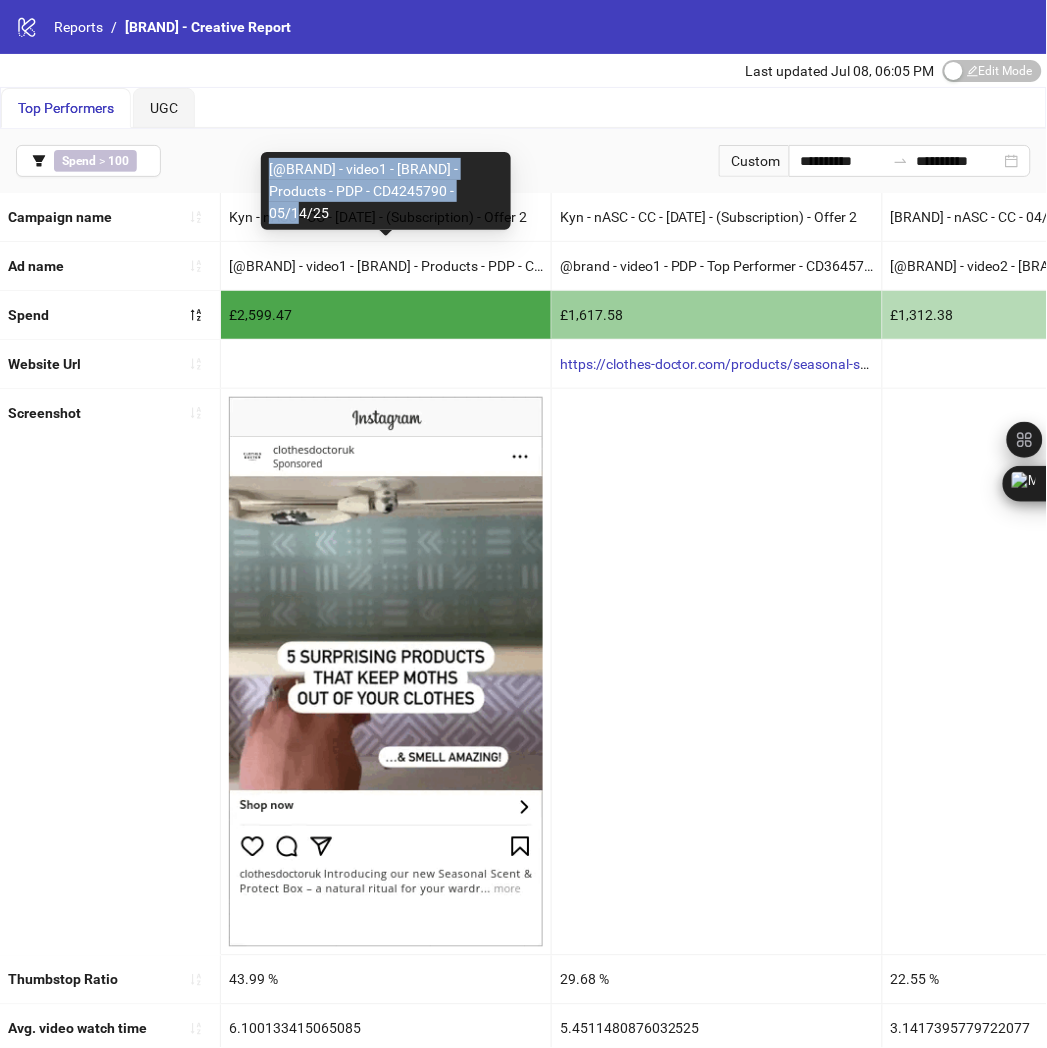 click on "[@BRAND] - video1 - [BRAND] - Products - PDP - CD4245790 - 05/14/25" at bounding box center [386, 191] 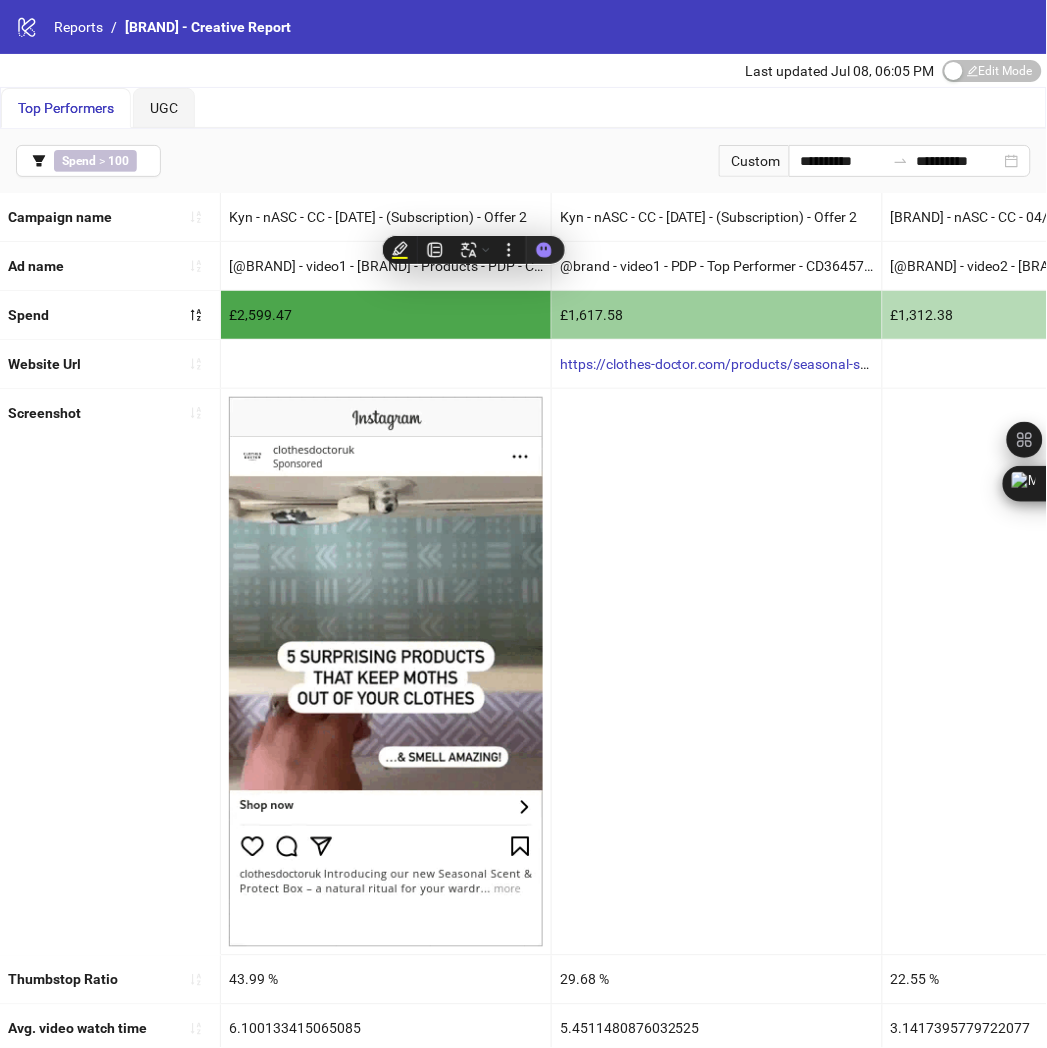 copy on "[@BRAND] - video1 - [BRAND] - Products - PDP - CD4245790 - 05/14/25" 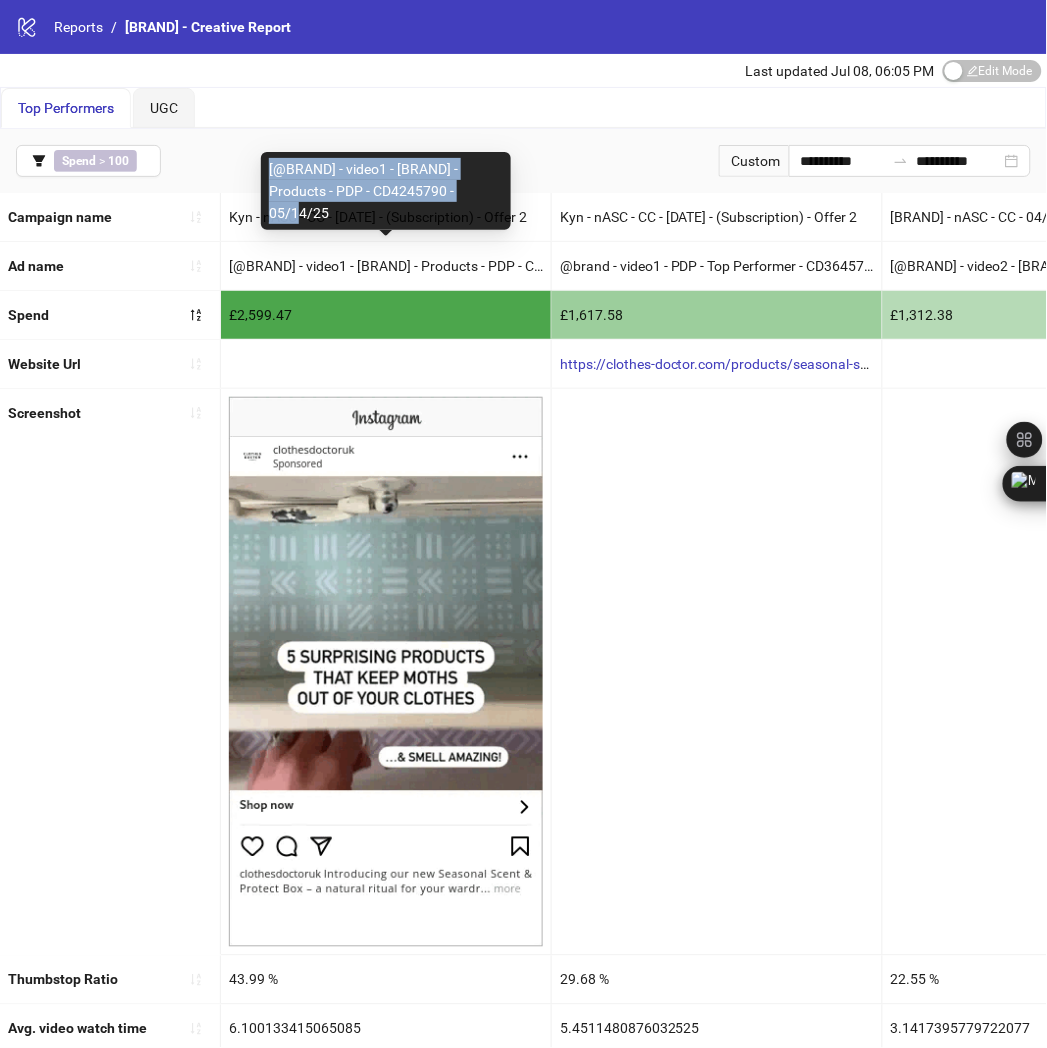 click on "[@BRAND] - video1 - [BRAND] - Products - PDP - CD4245790 - 05/14/25" at bounding box center [386, 191] 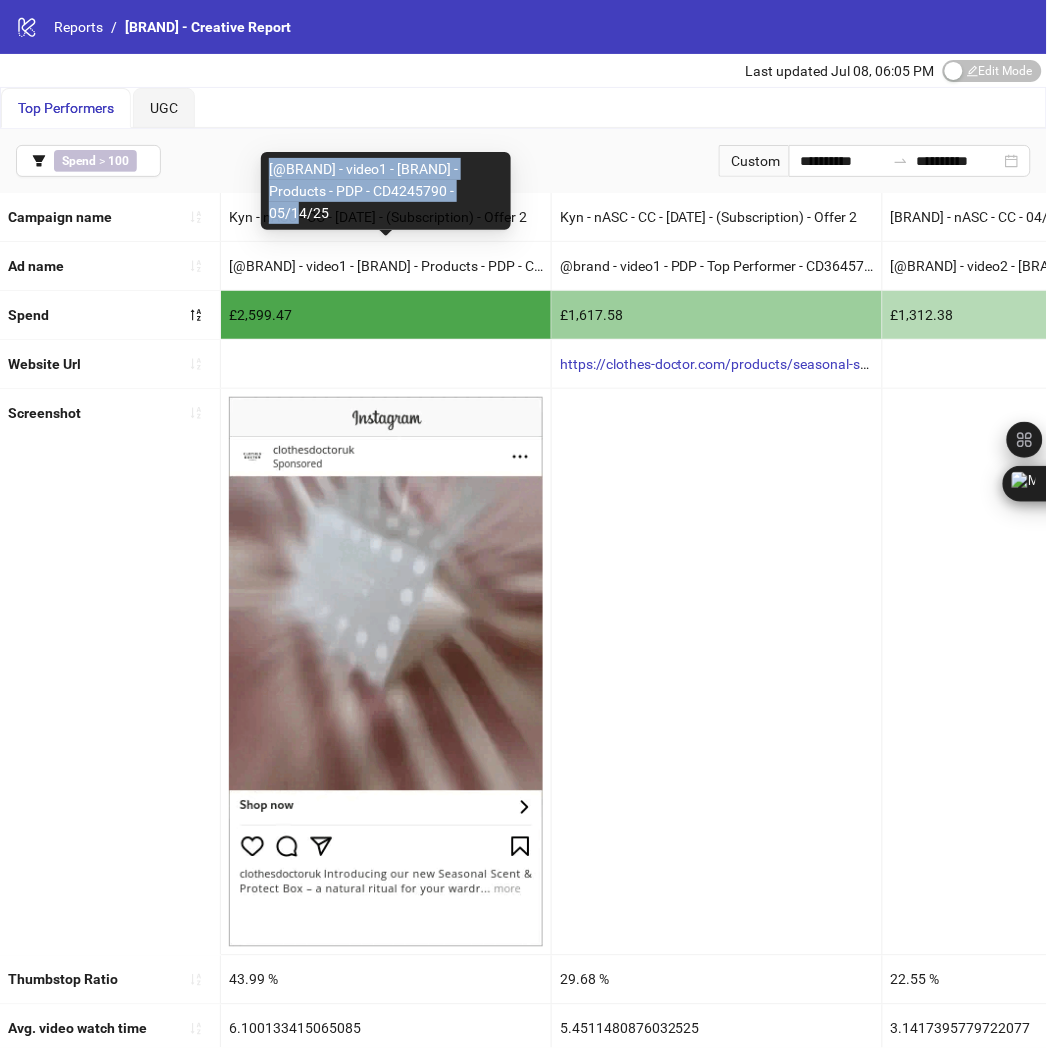 copy on "[@BRAND] - video1 - [BRAND] - Products - PDP - CD4245790 - 05/14/25" 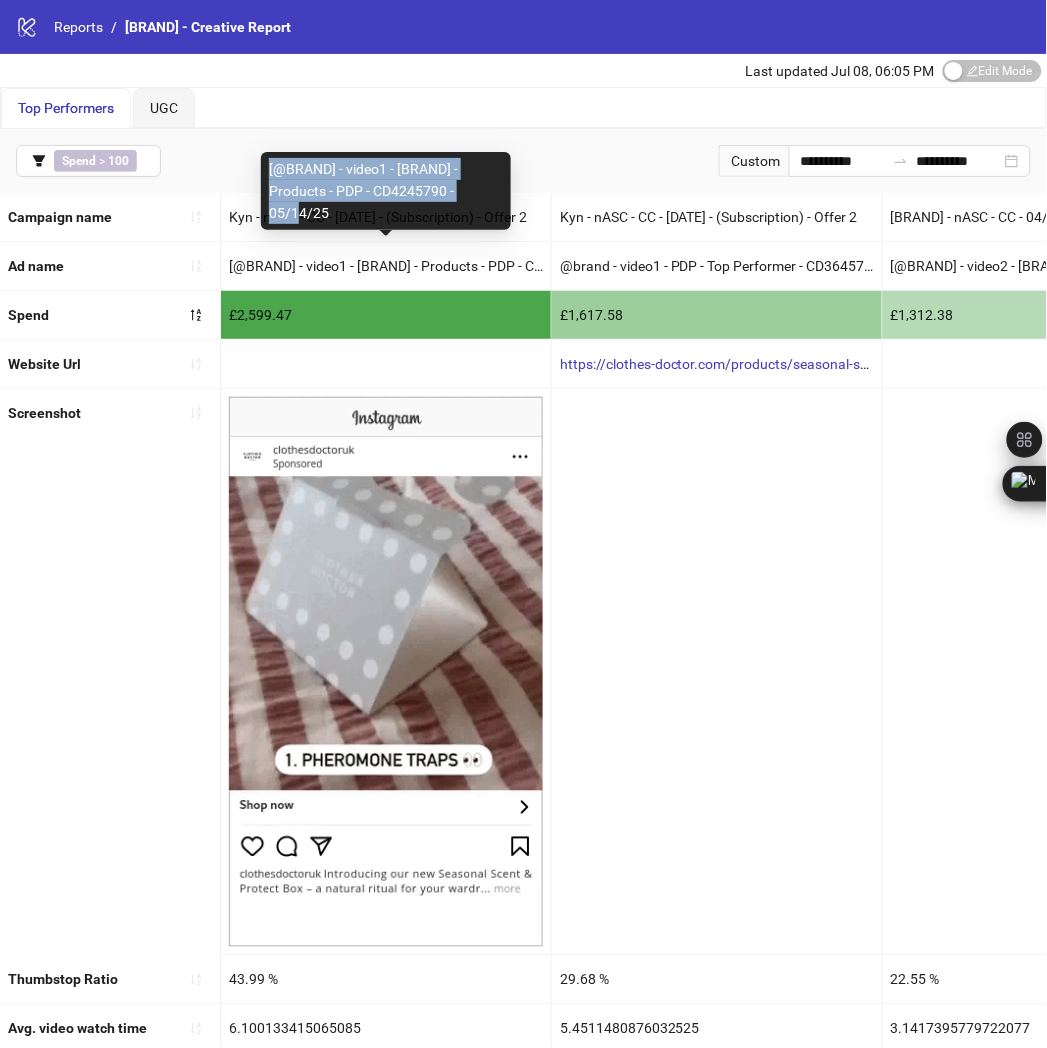 drag, startPoint x: 468, startPoint y: 215, endPoint x: 272, endPoint y: 195, distance: 197.01776 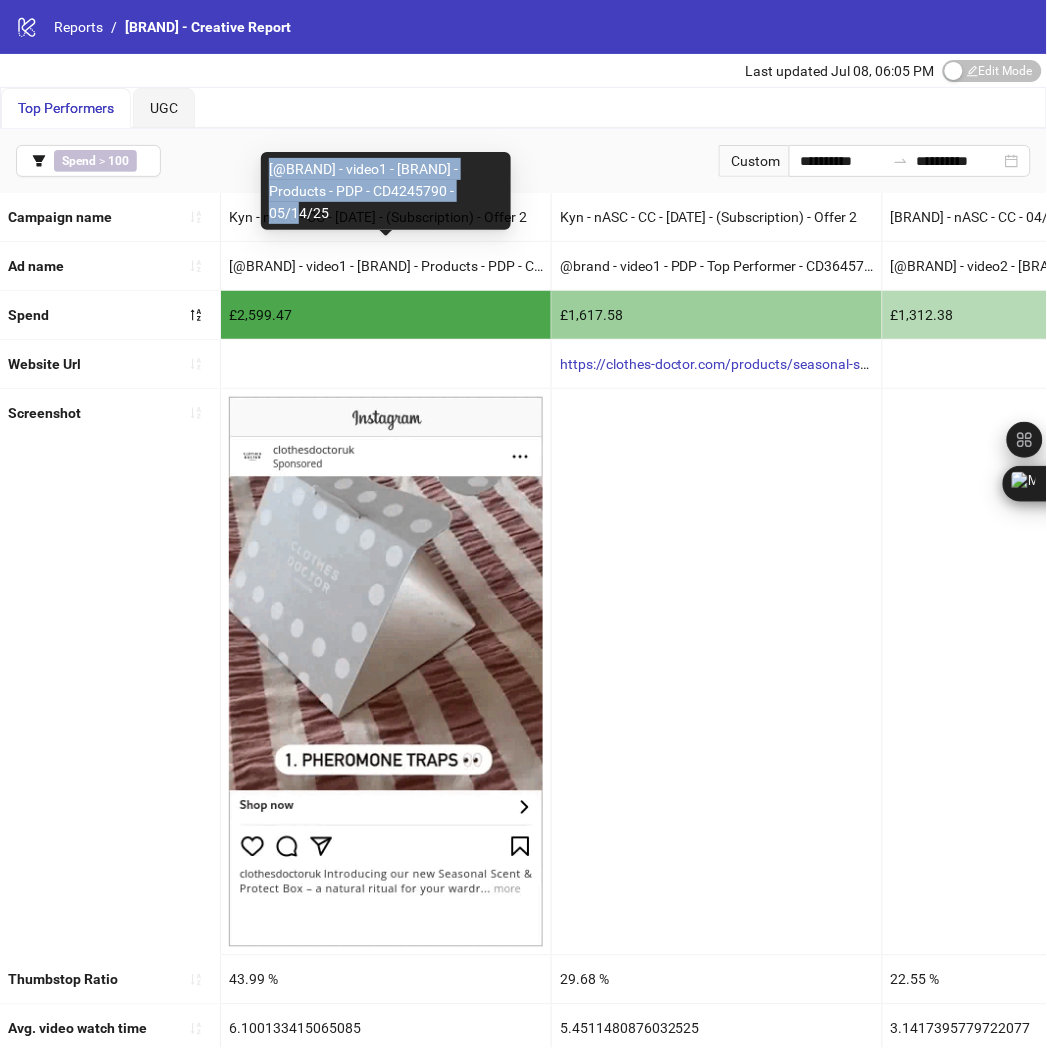 click on "[@BRAND] - video1 - [BRAND] - Products - PDP - CD4245790 - 05/14/25" at bounding box center [386, 191] 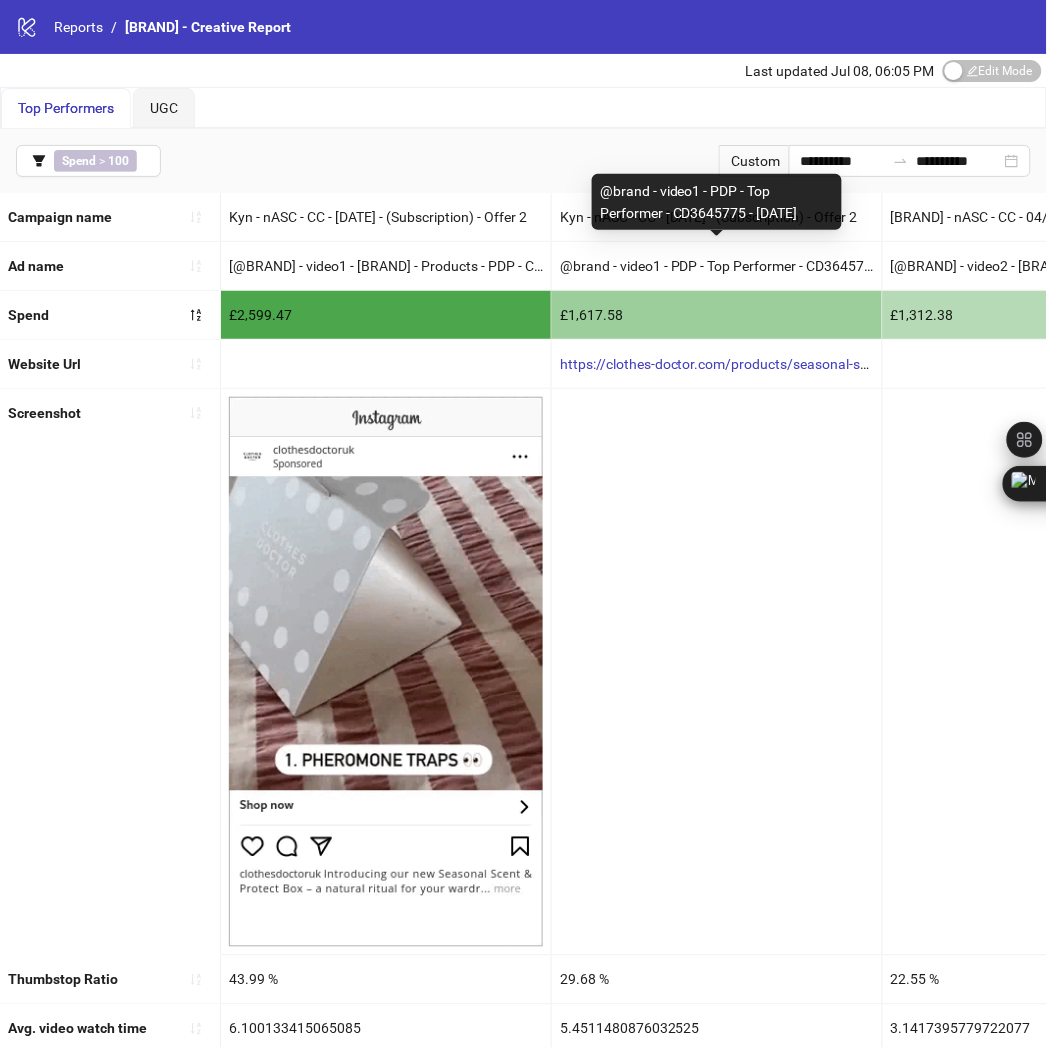 copy on "@brand - video1 - PDP - Top Performer - CD3645775 - [DATE]" 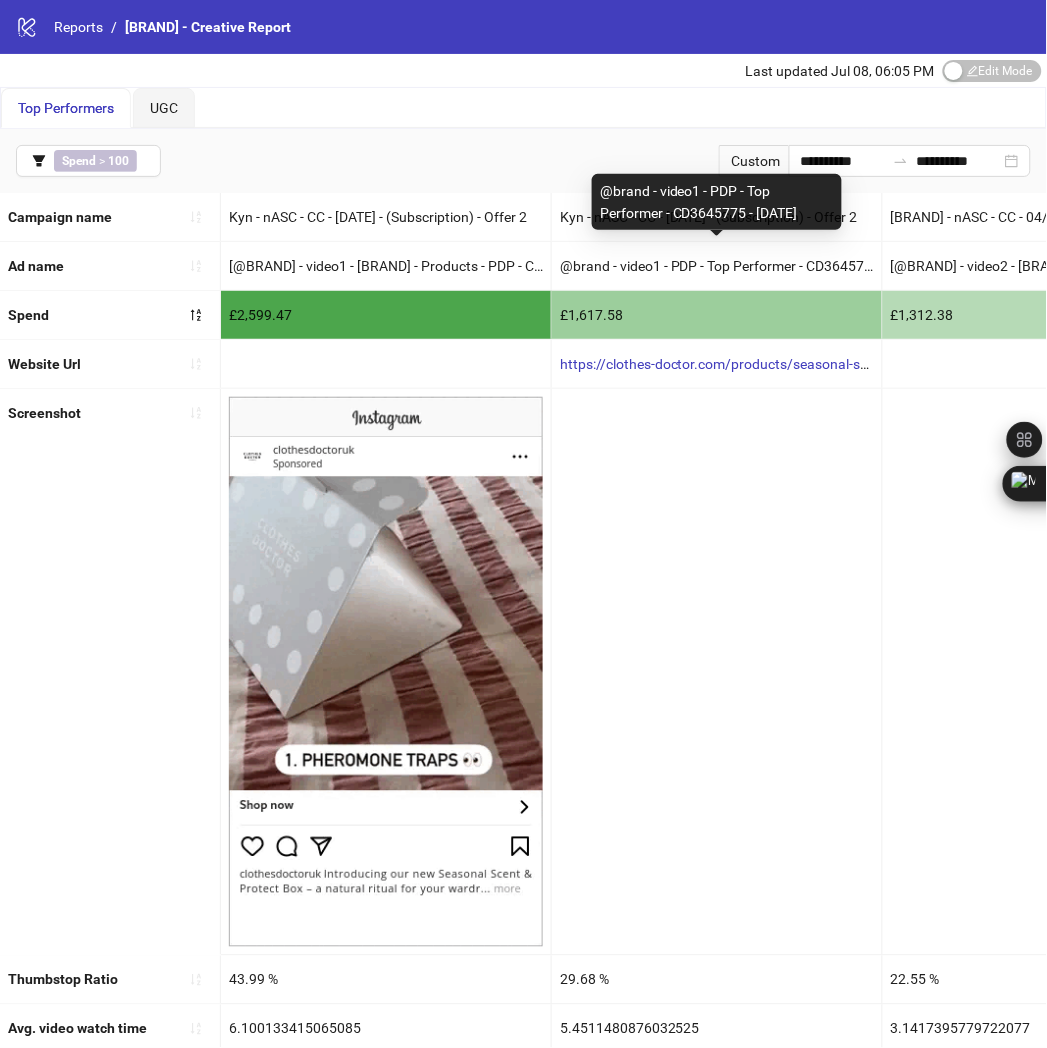 drag, startPoint x: 603, startPoint y: 194, endPoint x: 175, endPoint y: 328, distance: 448.48633 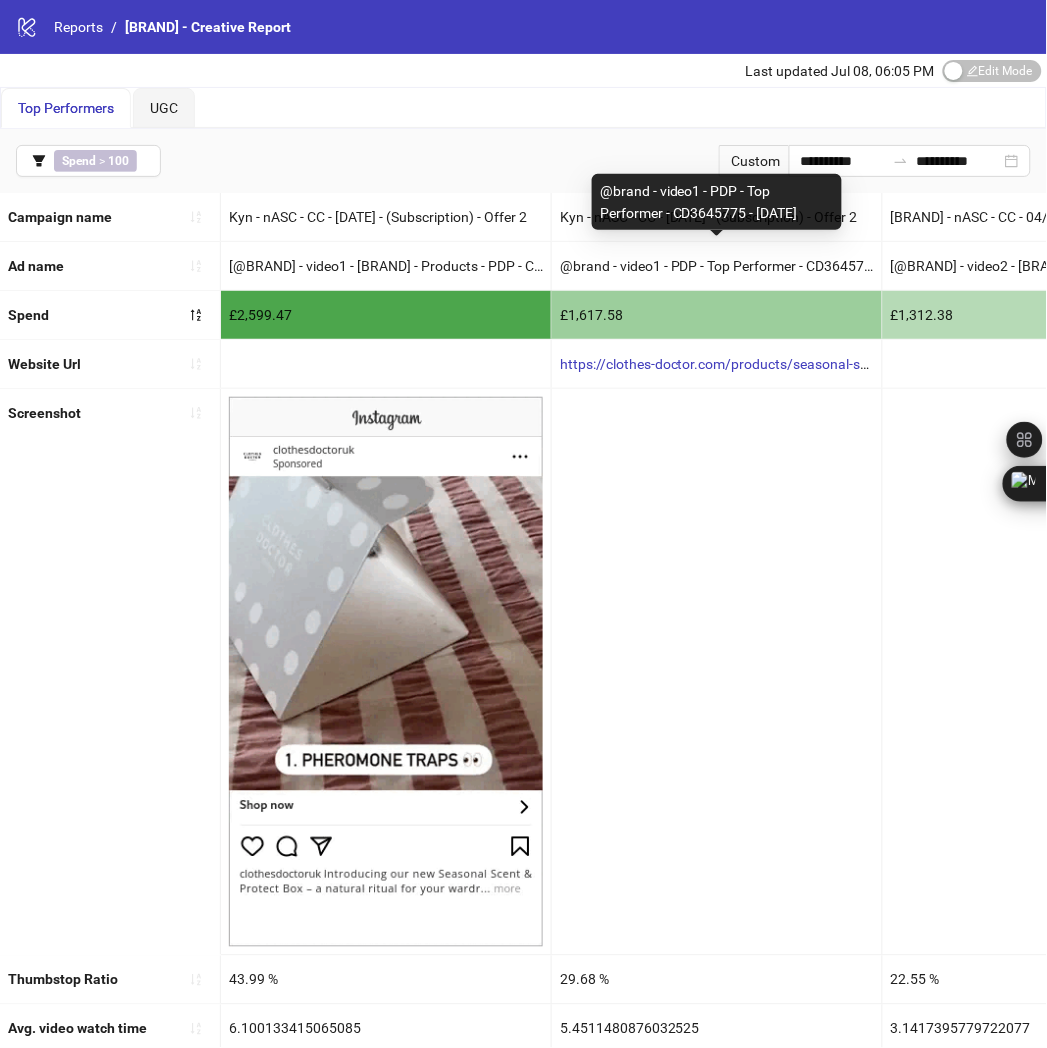 click on "@brand - video1 - PDP - Top Performer - CD3645775 - [DATE]" at bounding box center (717, 202) 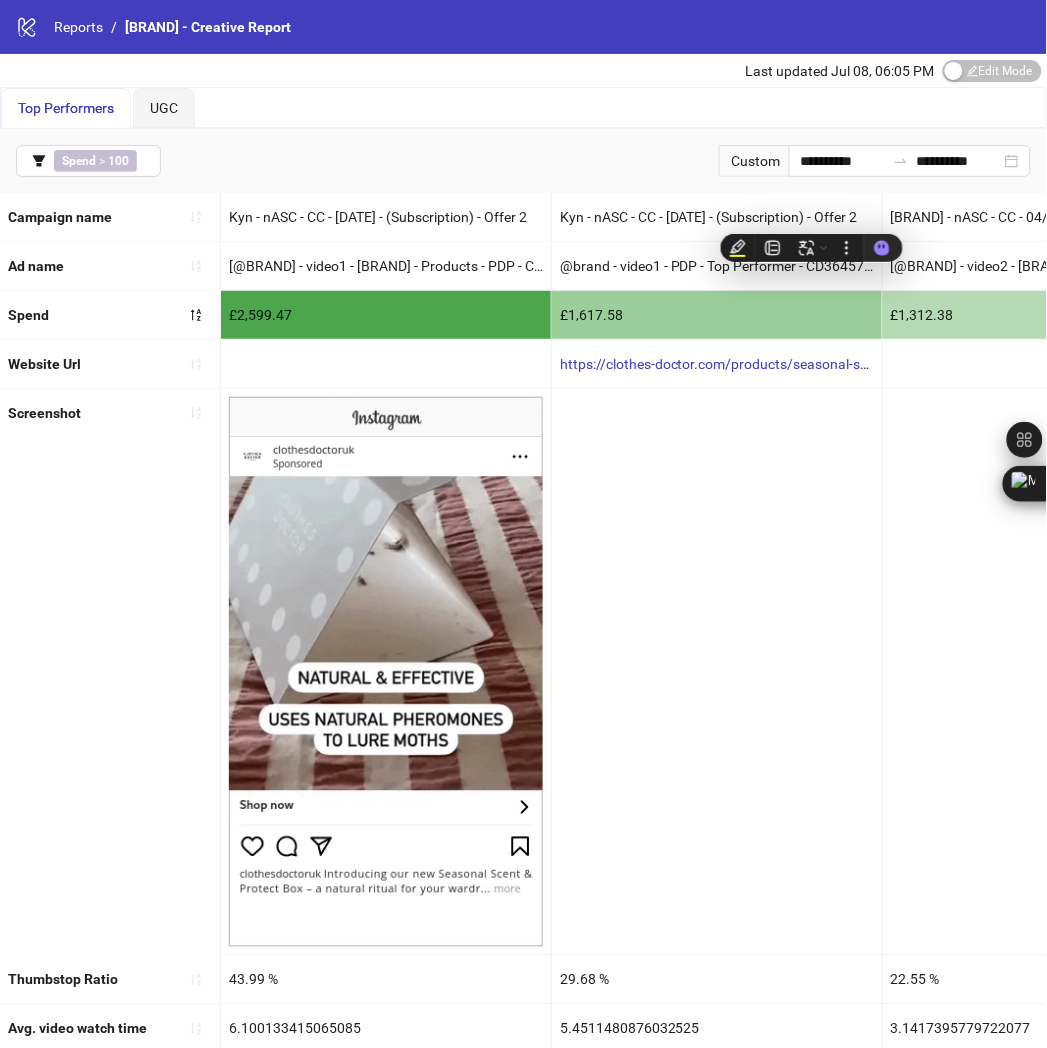 click on "**********" at bounding box center (523, 161) 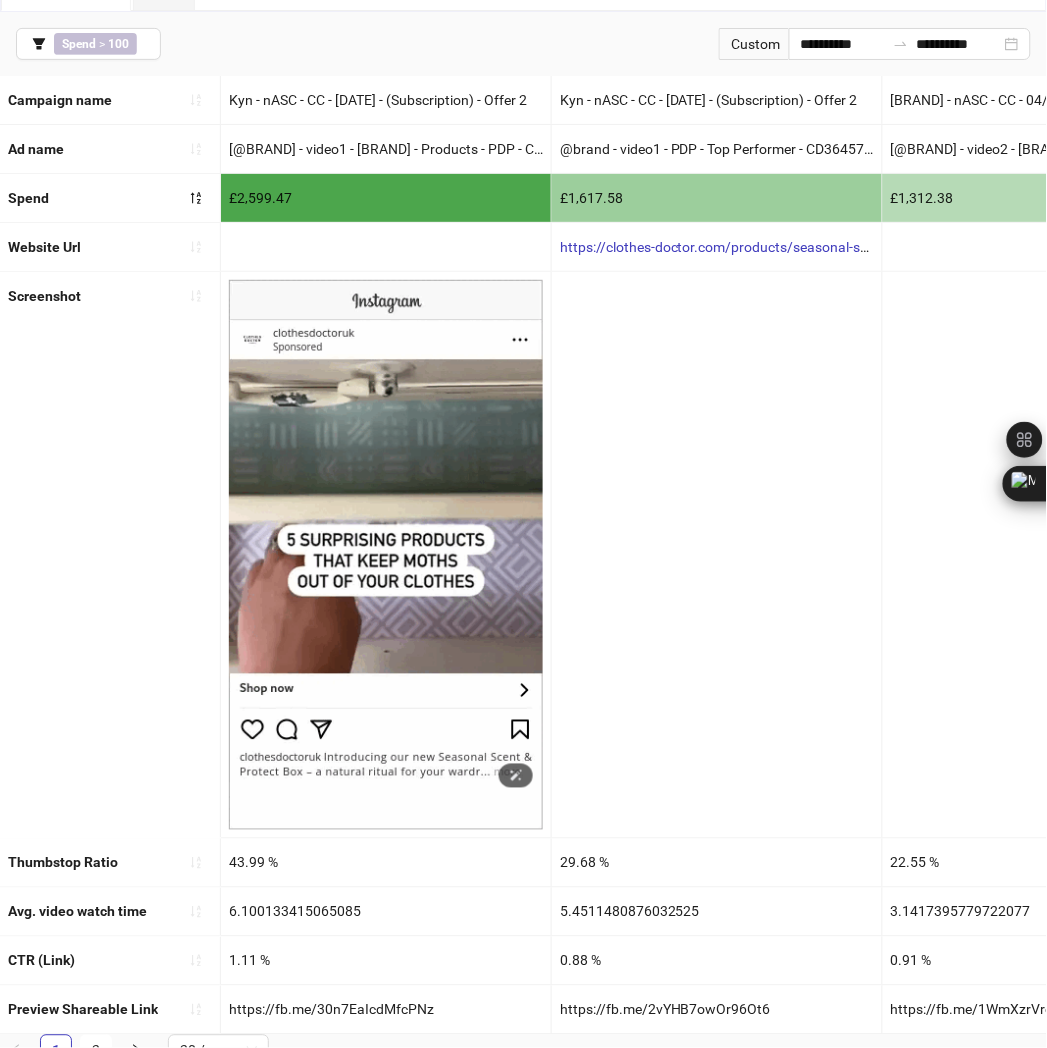 scroll, scrollTop: 154, scrollLeft: 0, axis: vertical 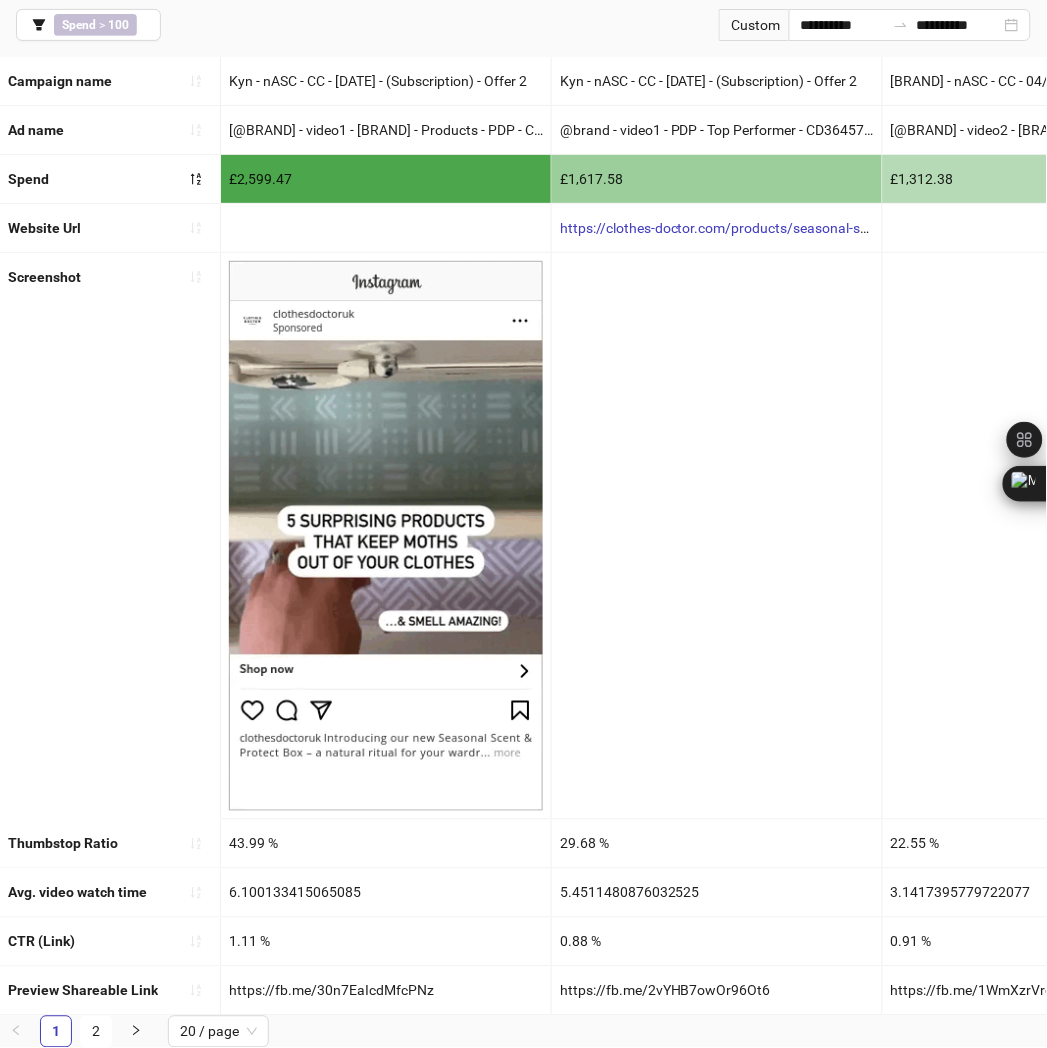 click on "https://fb.me/30n7EaIcdMfcPNz" at bounding box center (386, 81) 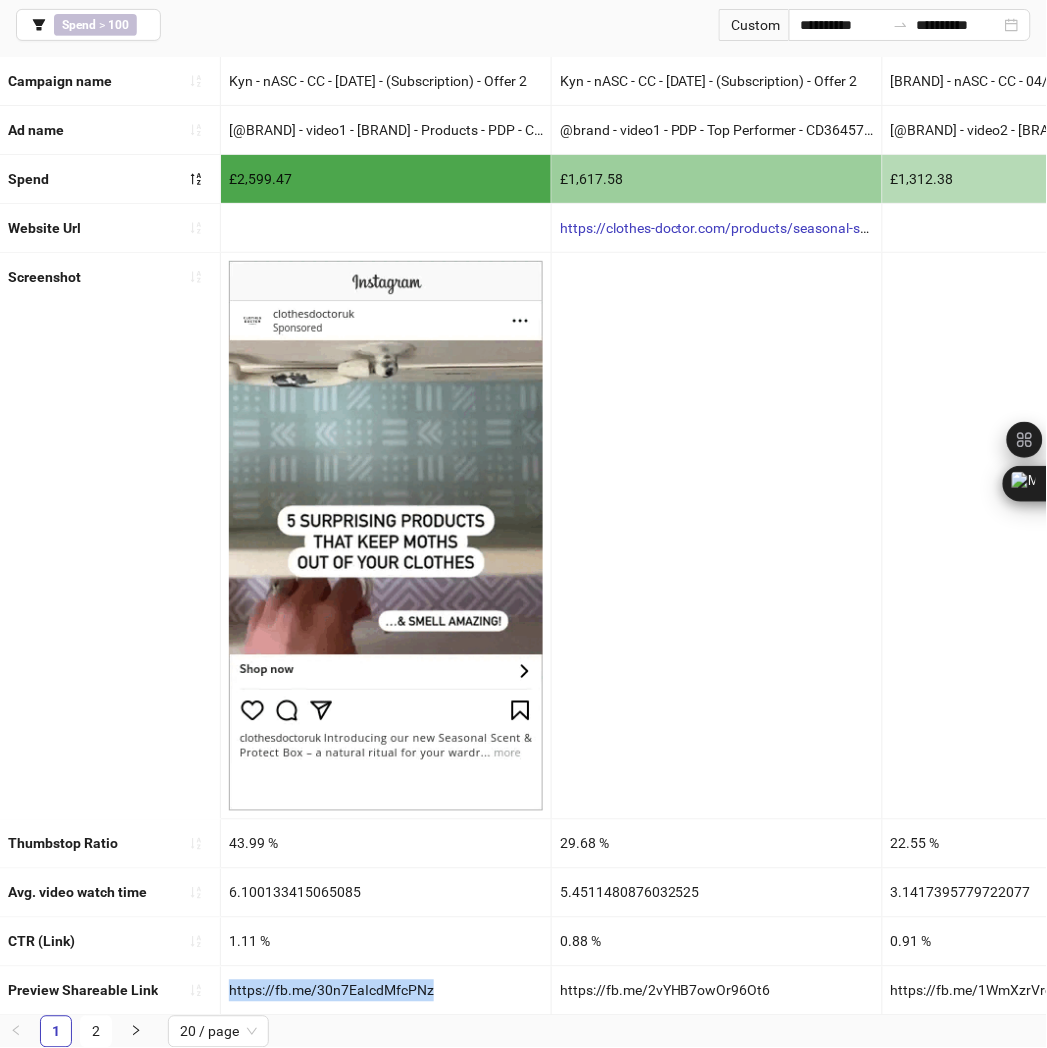 drag, startPoint x: 435, startPoint y: 978, endPoint x: 227, endPoint y: 973, distance: 208.06009 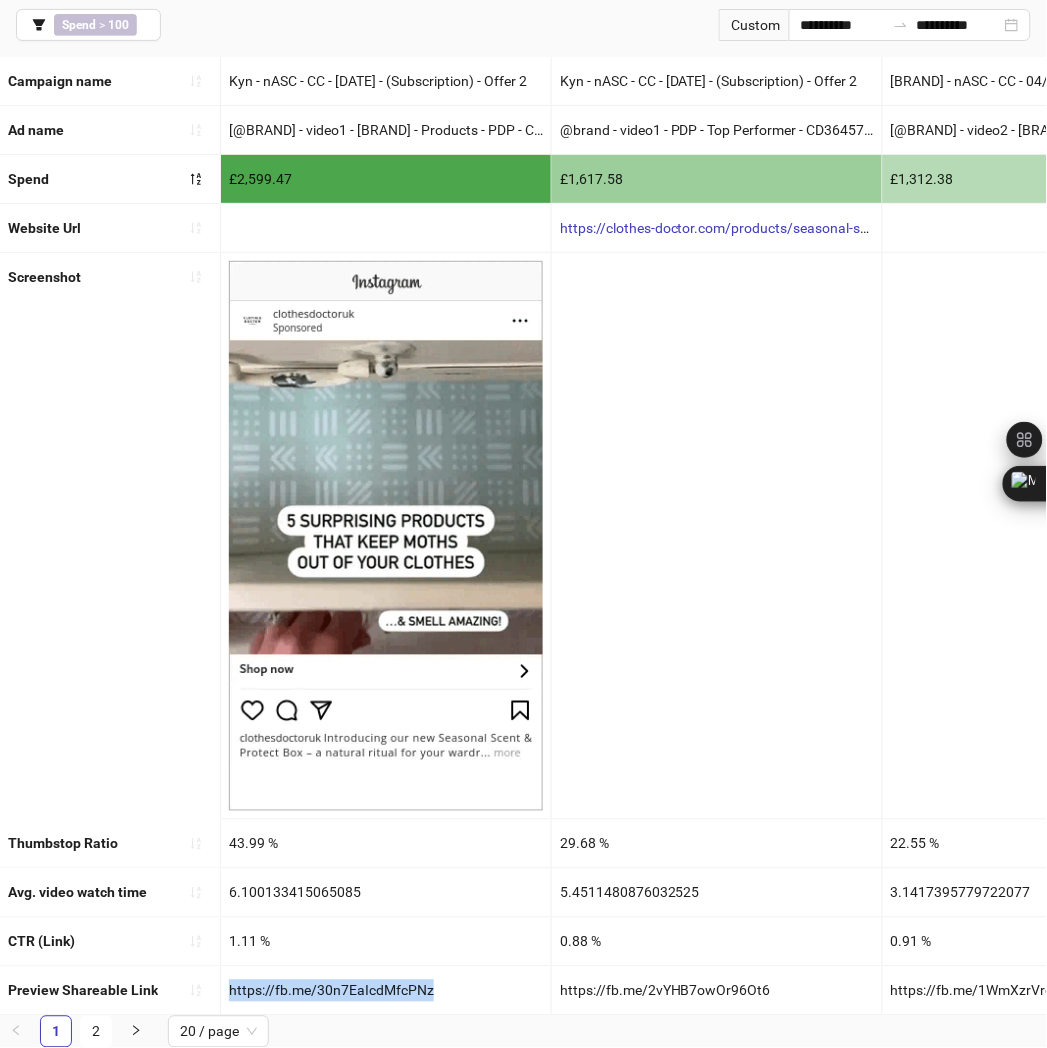 click on "https://fb.me/30n7EaIcdMfcPNz" at bounding box center [386, 81] 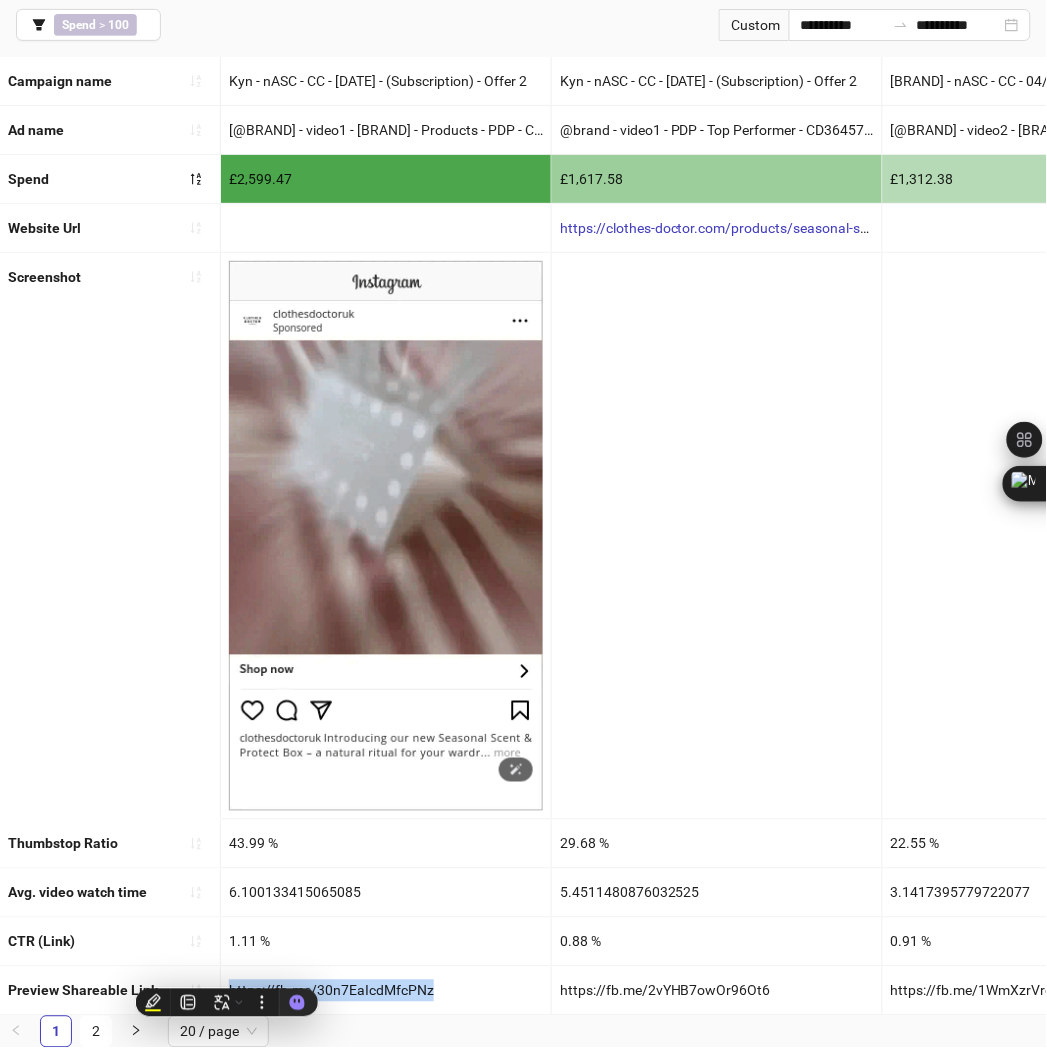 copy on "https://fb.me/30n7EaIcdMfcPNz" 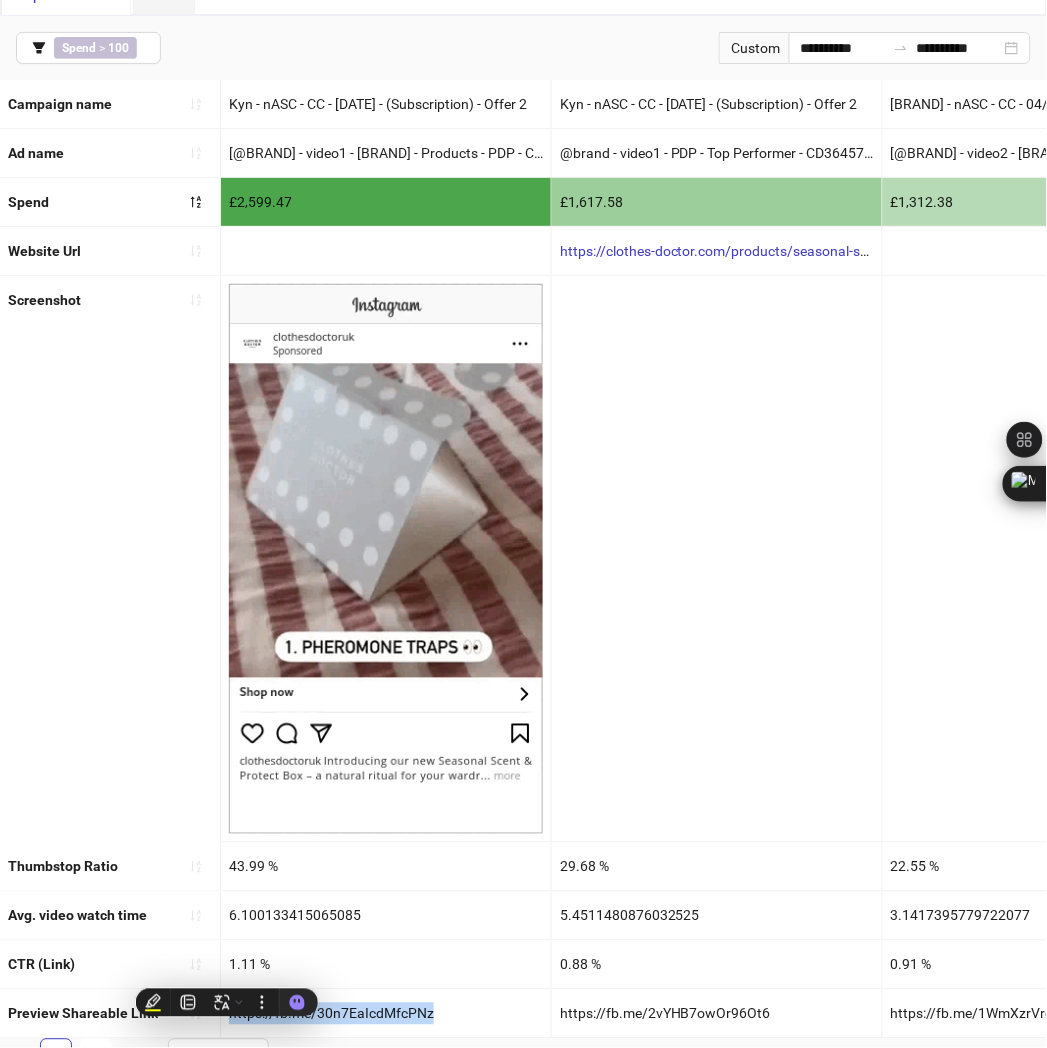 scroll, scrollTop: 43, scrollLeft: 0, axis: vertical 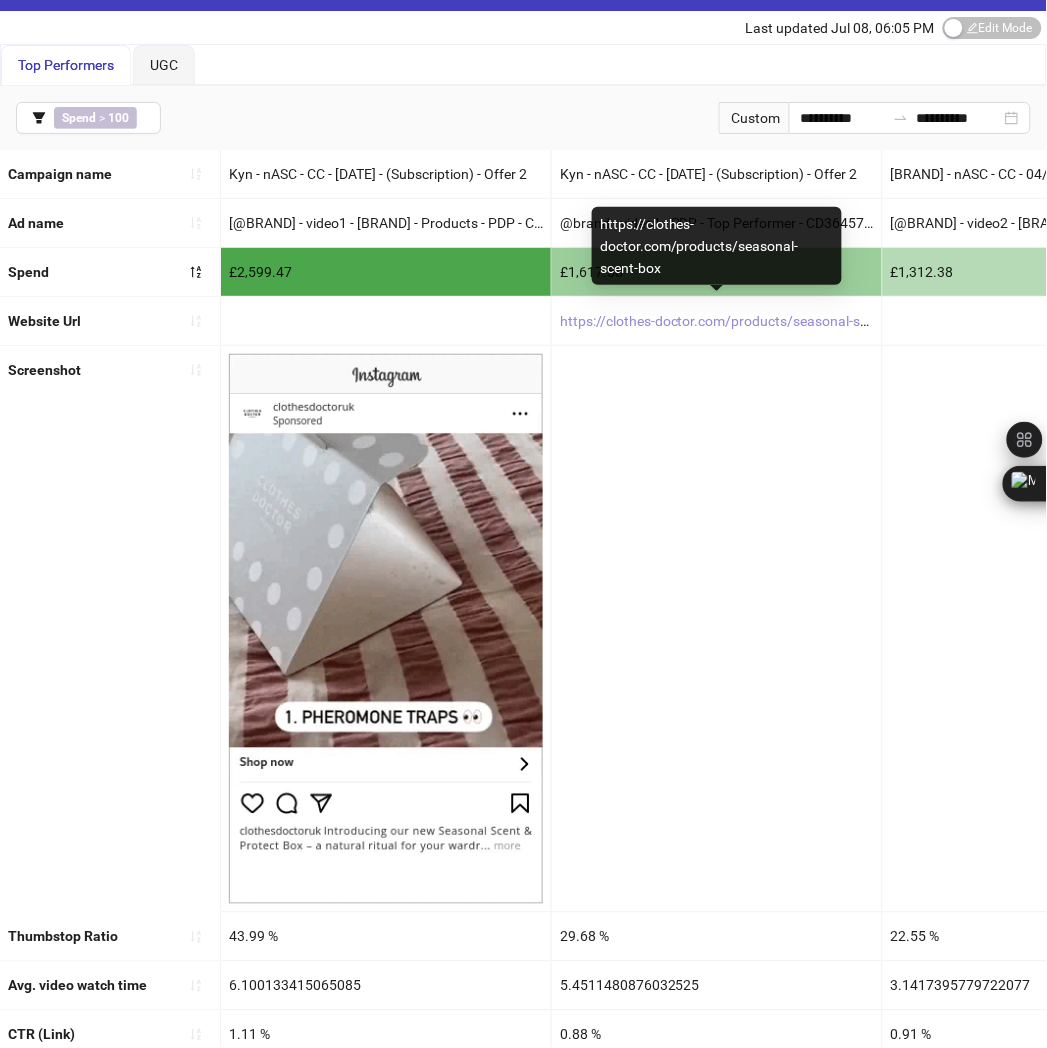 drag, startPoint x: 684, startPoint y: 323, endPoint x: 607, endPoint y: 315, distance: 77.41447 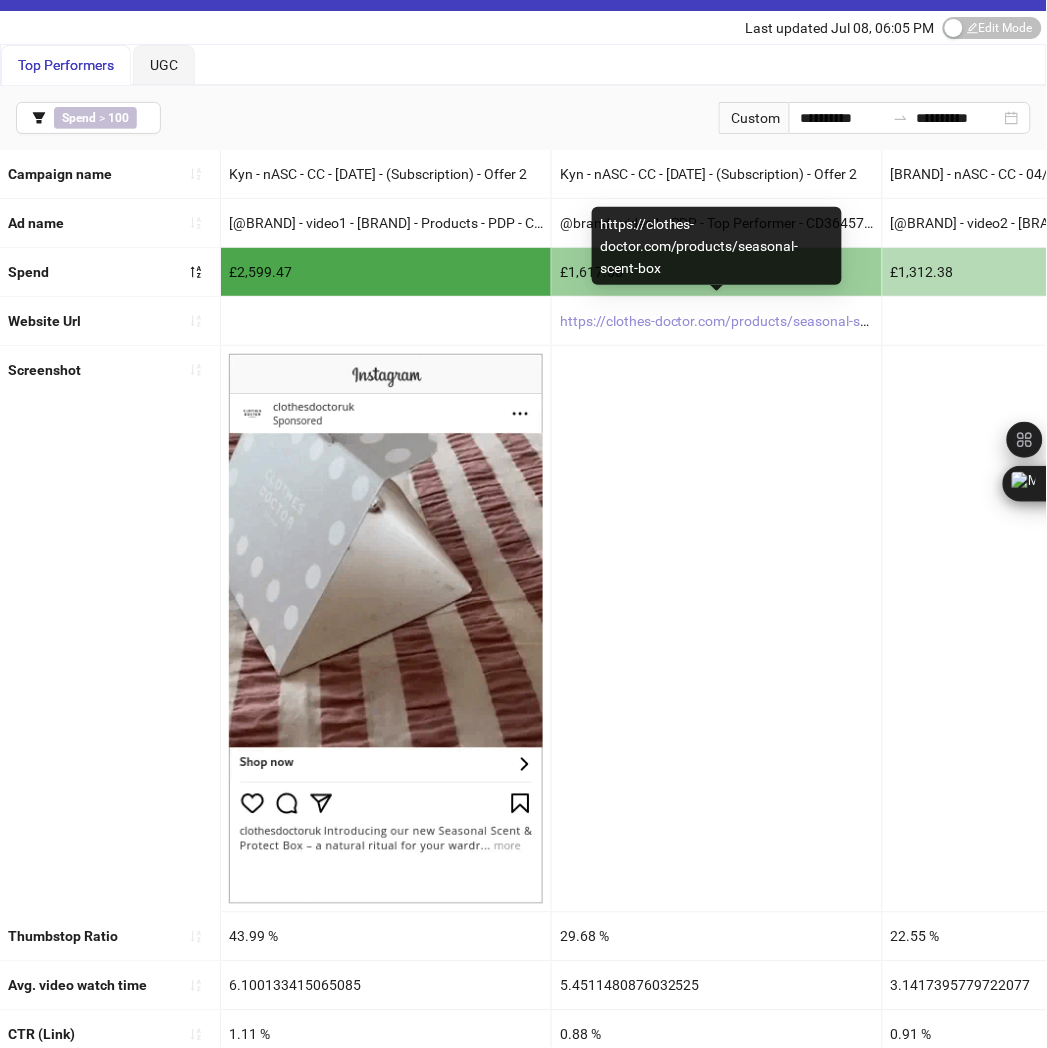 click on "https://clothes-doctor.com/products/seasonal-scent-box" at bounding box center (737, 321) 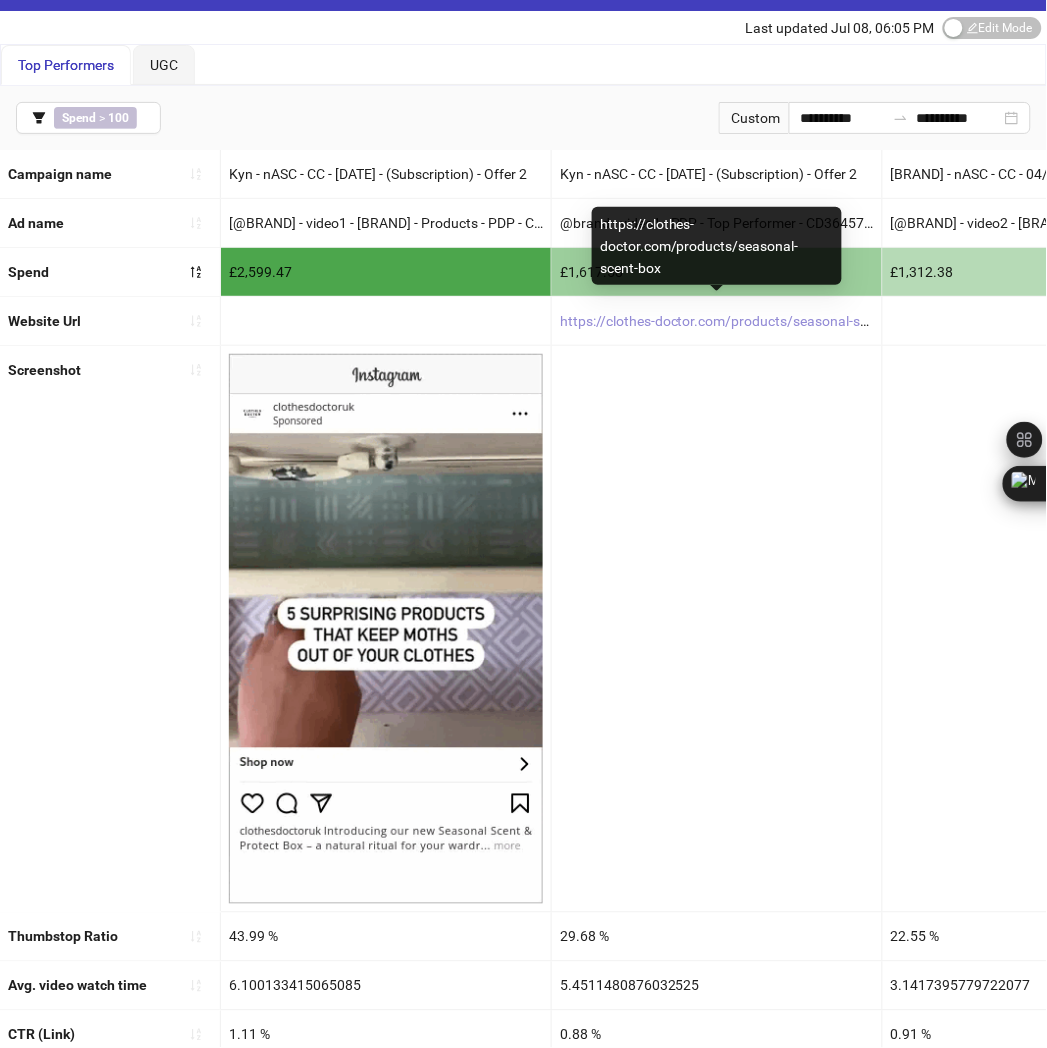 click on "https://clothes-doctor.com/products/seasonal-scent-box" at bounding box center [737, 321] 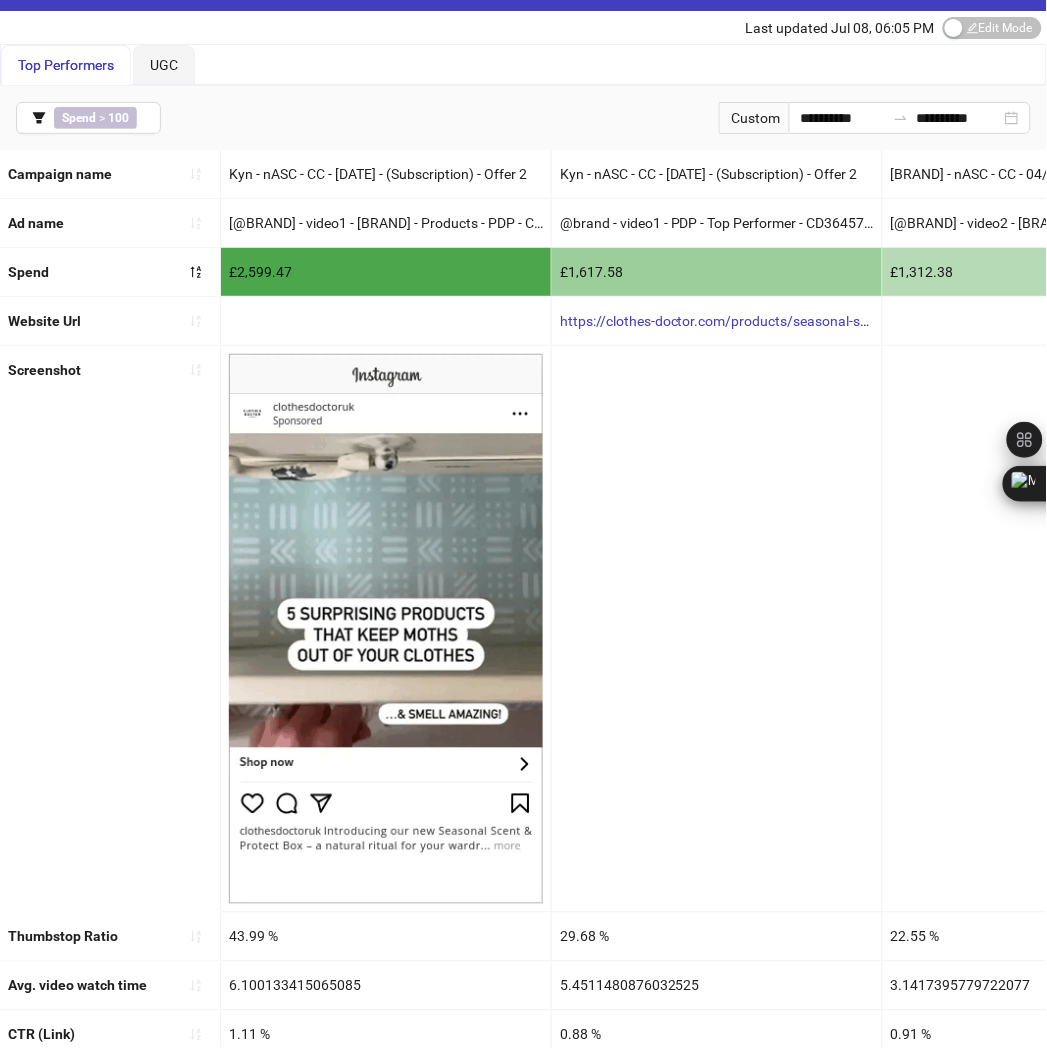 click at bounding box center (386, 174) 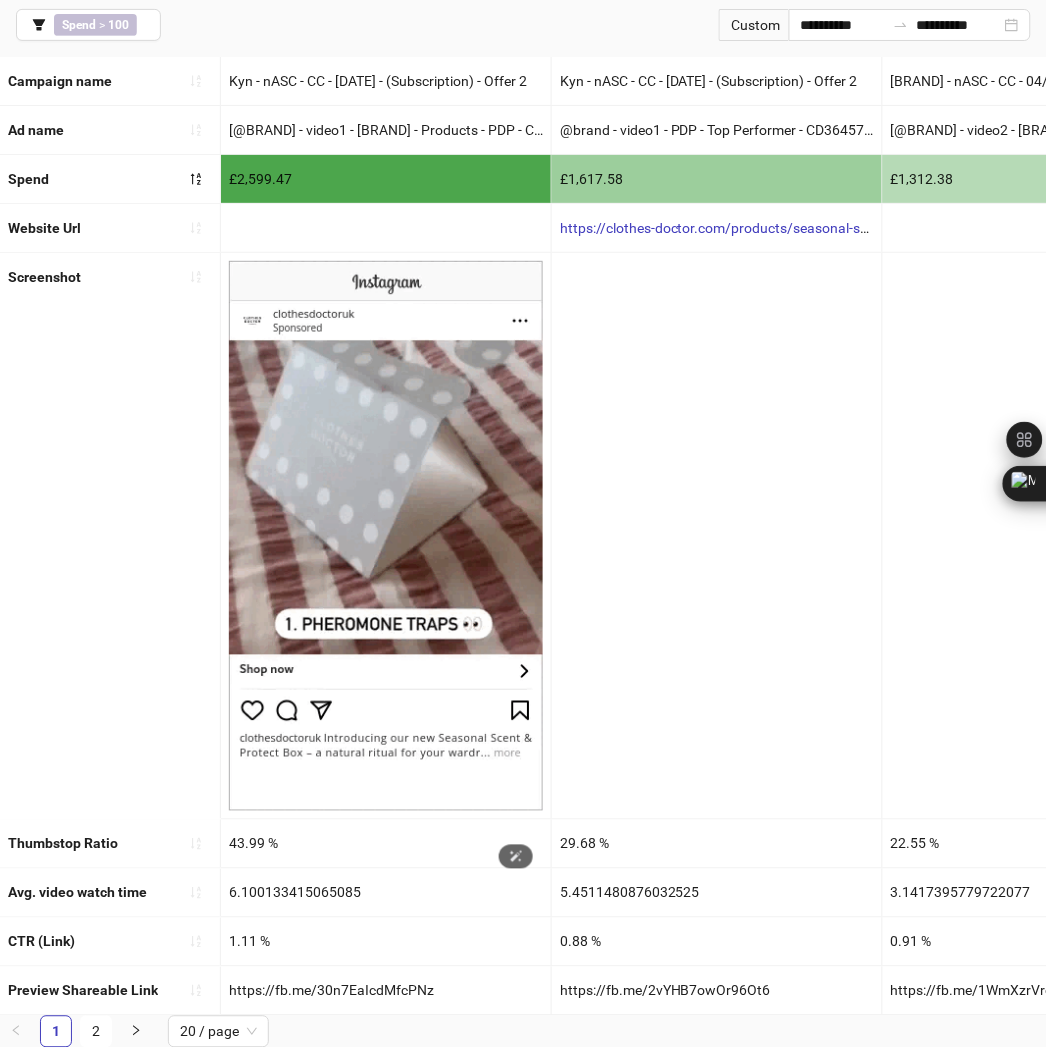 scroll, scrollTop: 154, scrollLeft: 0, axis: vertical 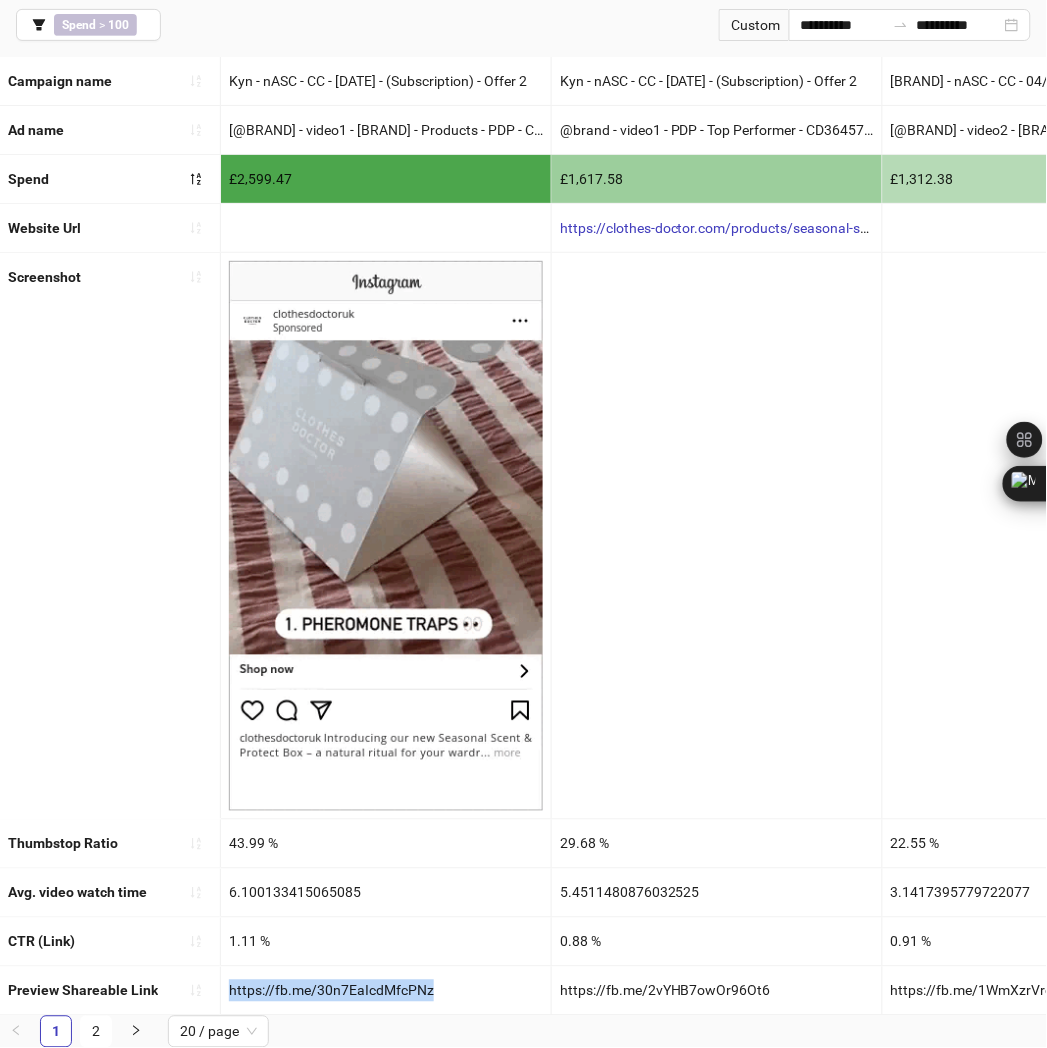 drag, startPoint x: 403, startPoint y: 973, endPoint x: 230, endPoint y: 967, distance: 173.10402 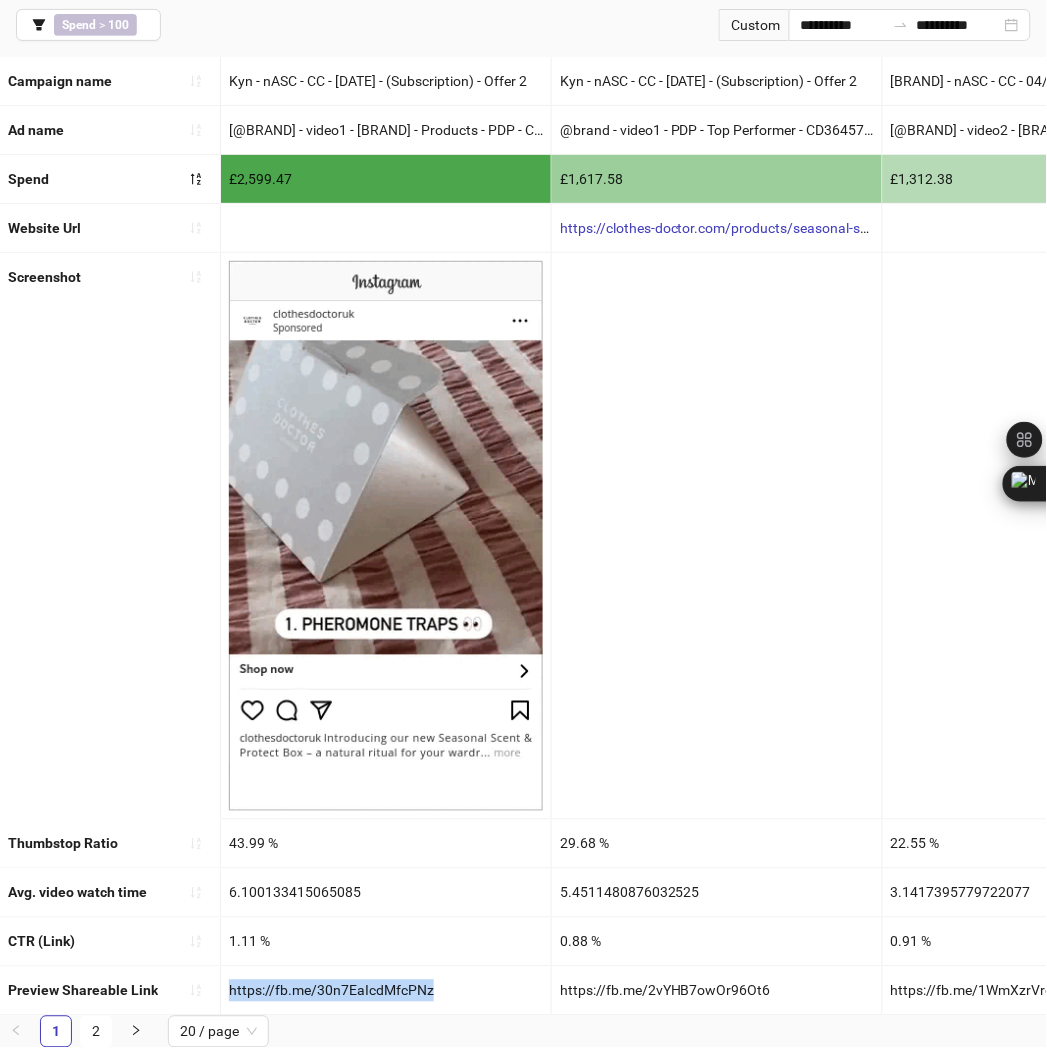 click on "https://fb.me/30n7EaIcdMfcPNz" at bounding box center [386, 81] 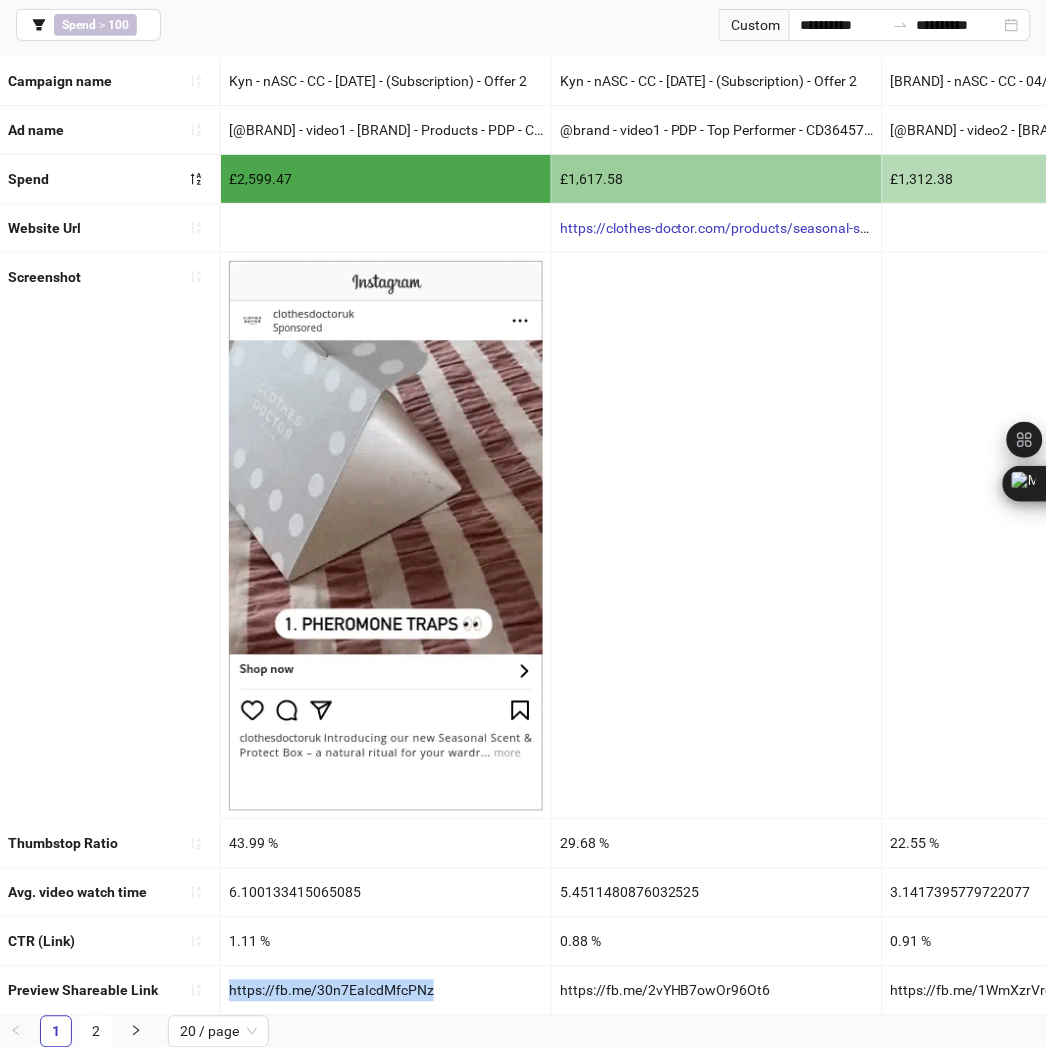 copy on "https://fb.me/30n7EaIcdMfcPNz" 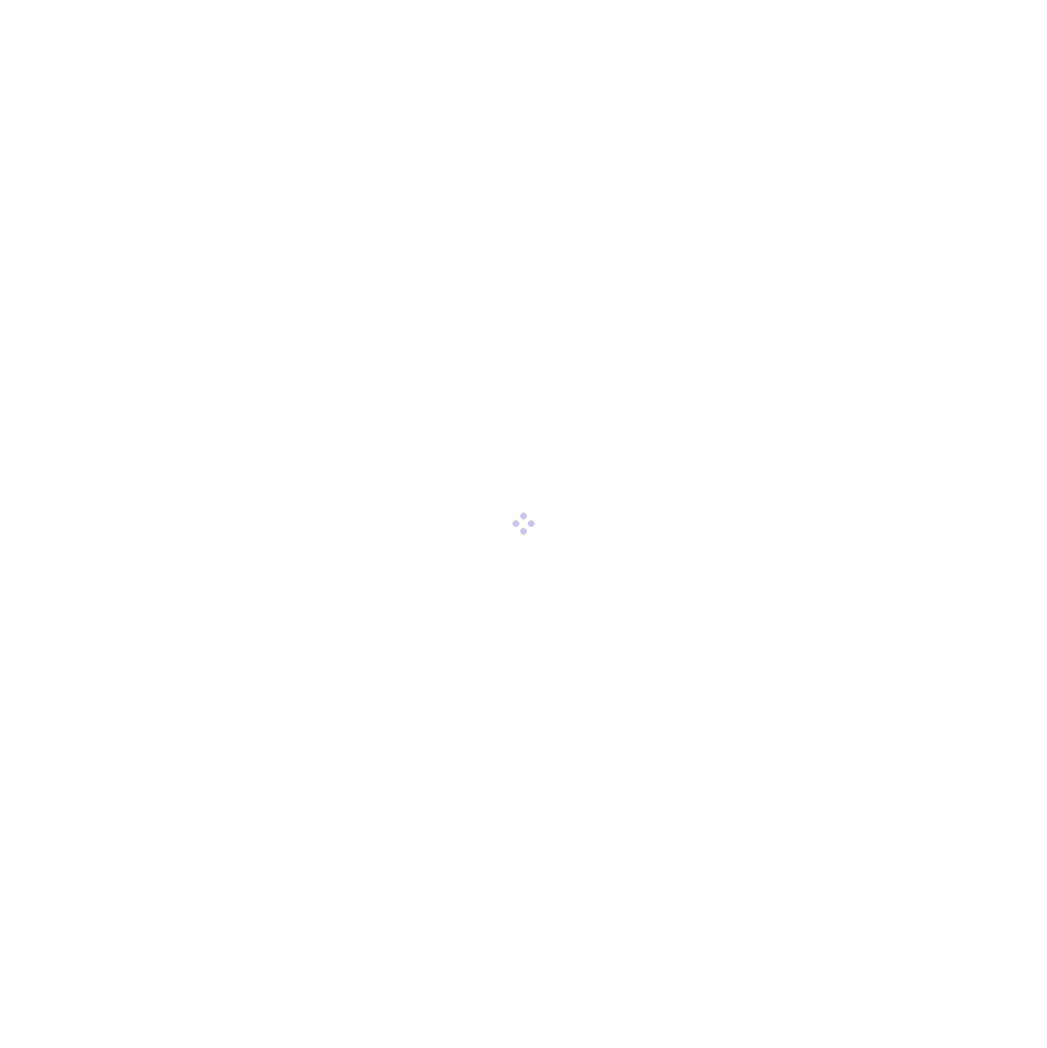 scroll, scrollTop: 0, scrollLeft: 0, axis: both 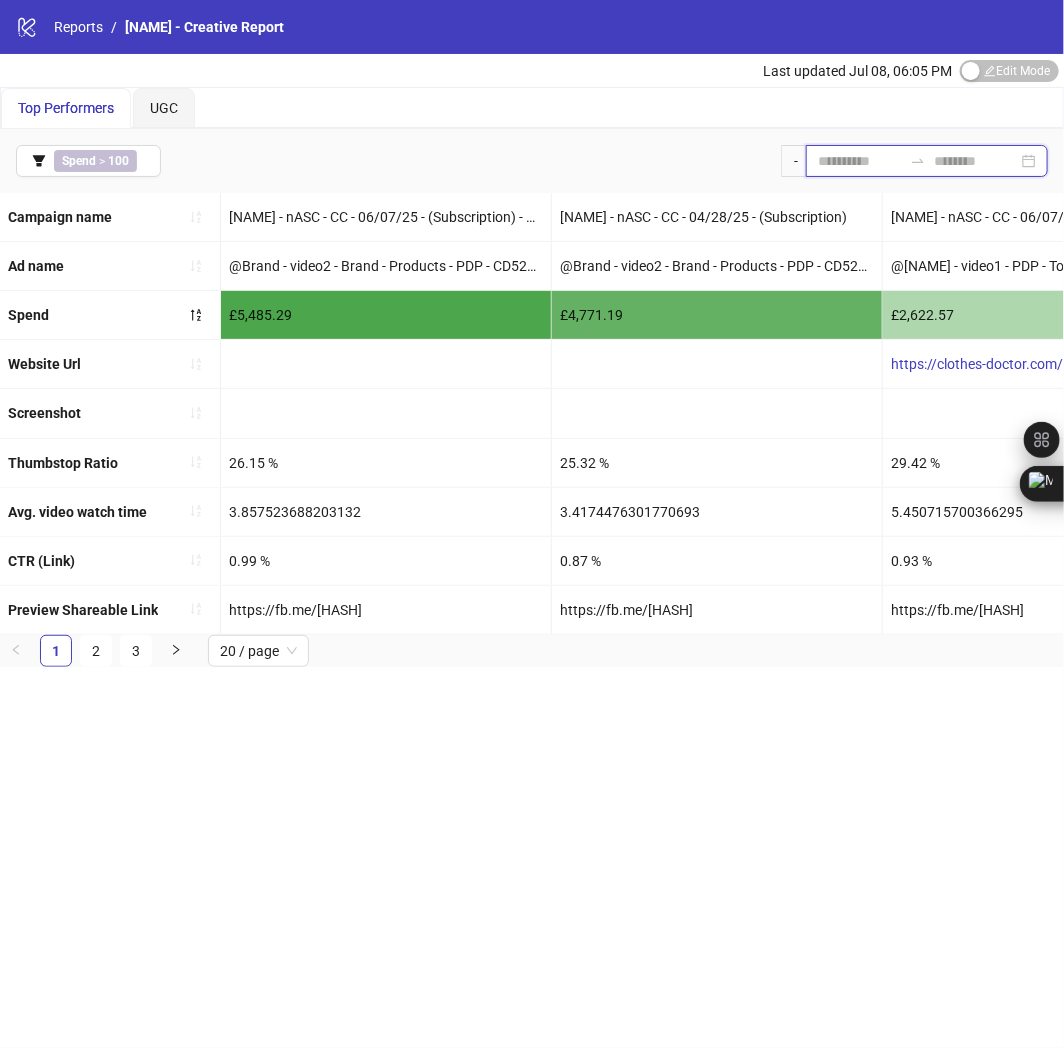 click at bounding box center [860, 161] 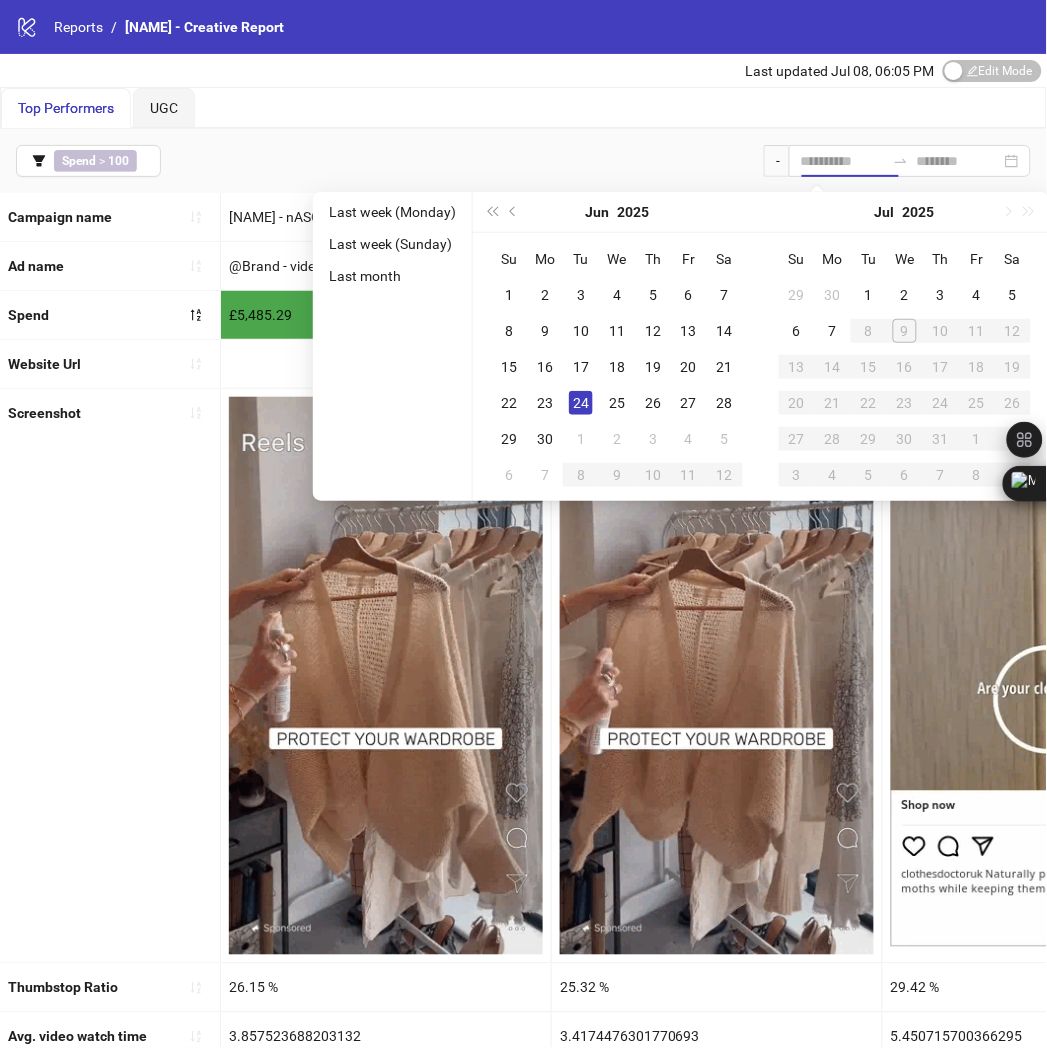 click on "24" at bounding box center [581, 403] 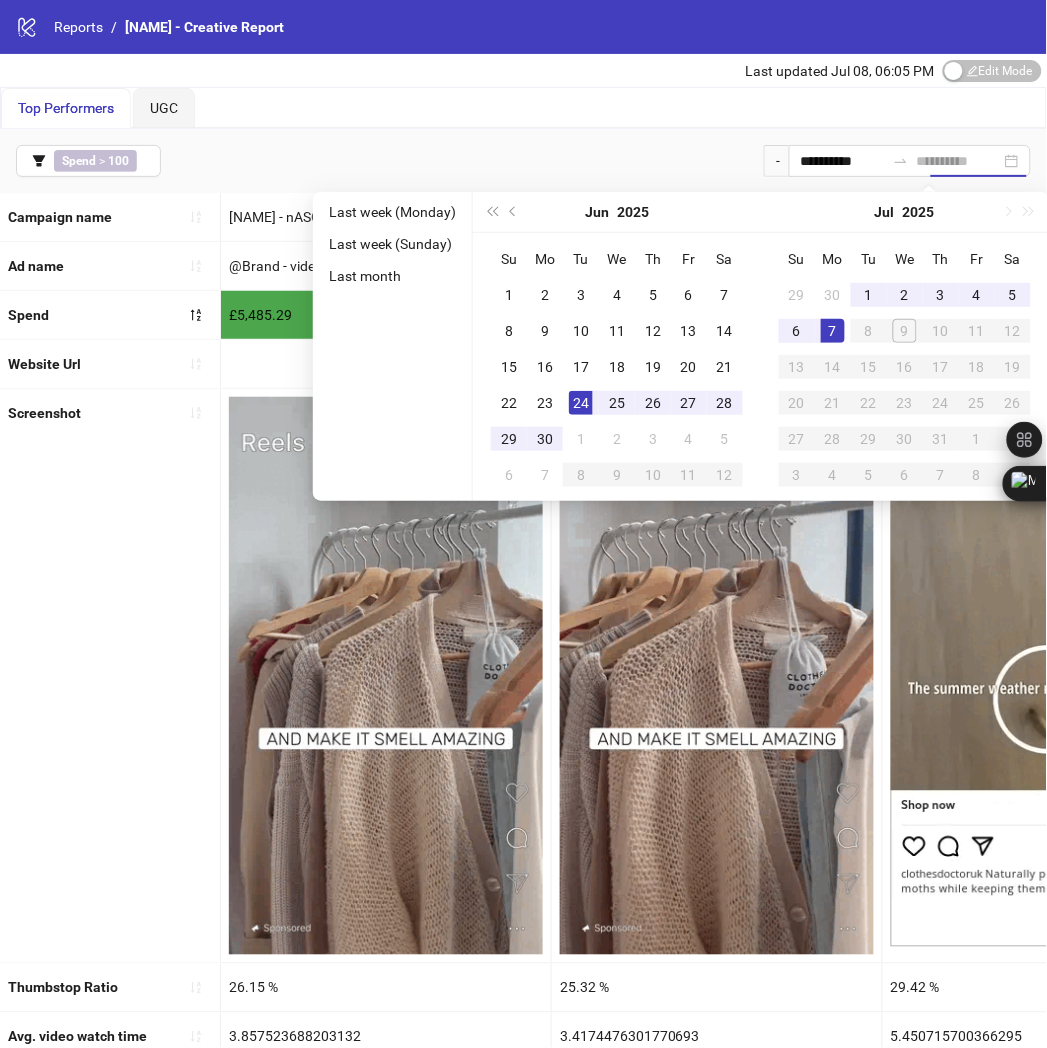 click on "7" at bounding box center [833, 331] 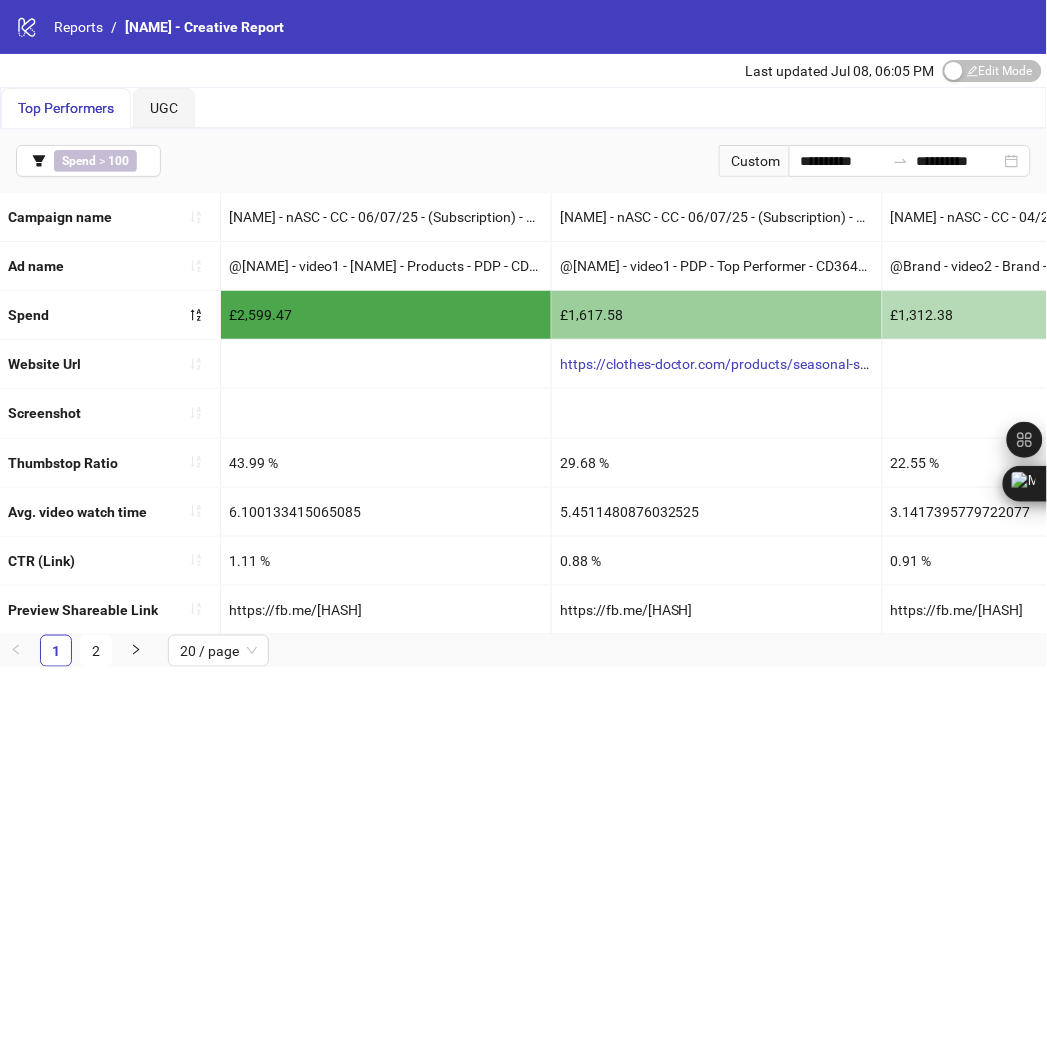 scroll, scrollTop: 154, scrollLeft: 0, axis: vertical 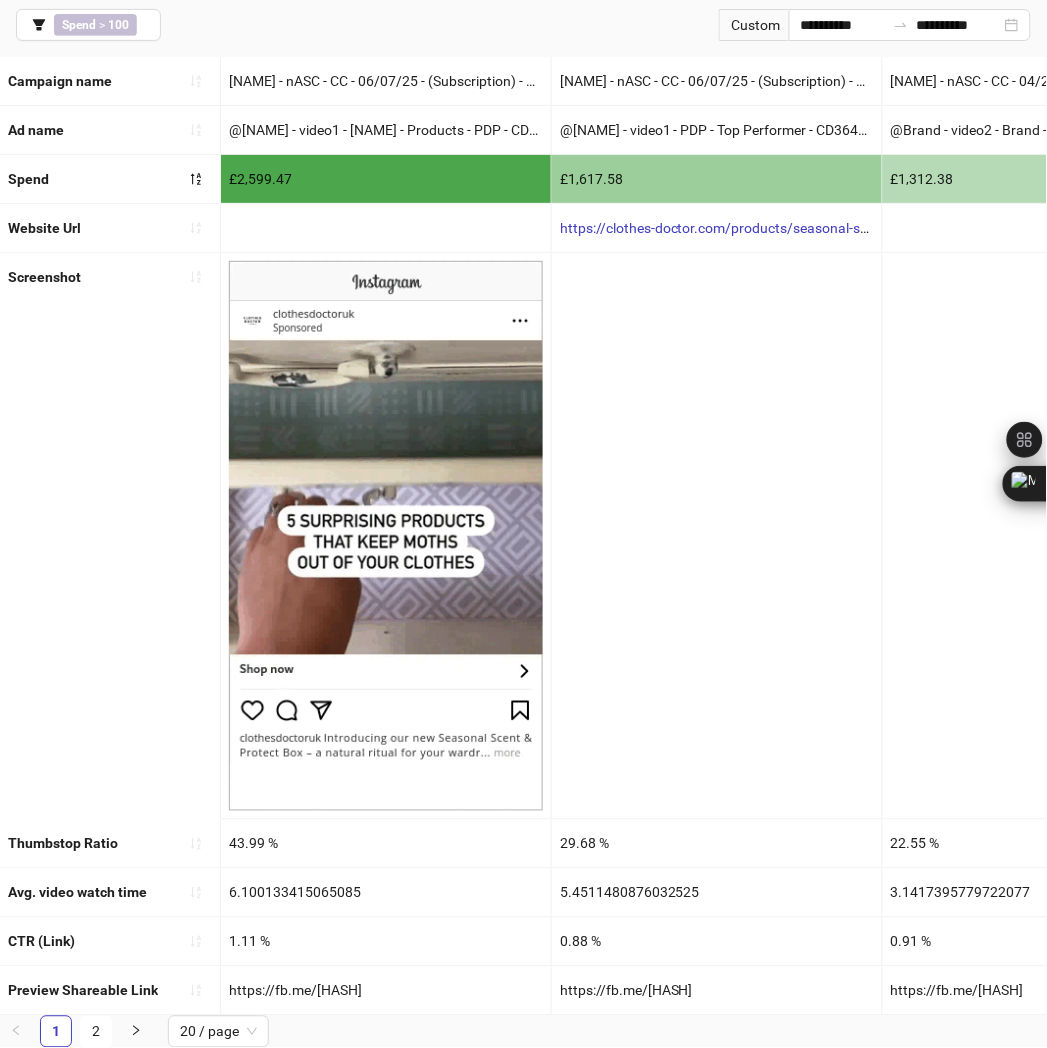 click on "Preview Shareable Link https://fb.me/[HASH] https://fb.me/[HASH] https://fb.me/[HASH] https://fb.me/[HASH] https://fb.me/[HASH] https://fb.me/[HASH] https://fb.me/[HASH] https://fb.me/[HASH] https://fb.me/[HASH] https://fb.me/[HASH] https://fb.me/[HASH] https://fb.me/[HASH] https://fb.me/[HASH] https://fb.me/[HASH] https://fb.me/[HASH] https://fb.me/[HASH] https://fb.me/[HASH] https://fb.me/[HASH] https://fb.me/[HASH] https://fb.me/[HASH] https://fb.me/[HASH]" at bounding box center [3420, 81] 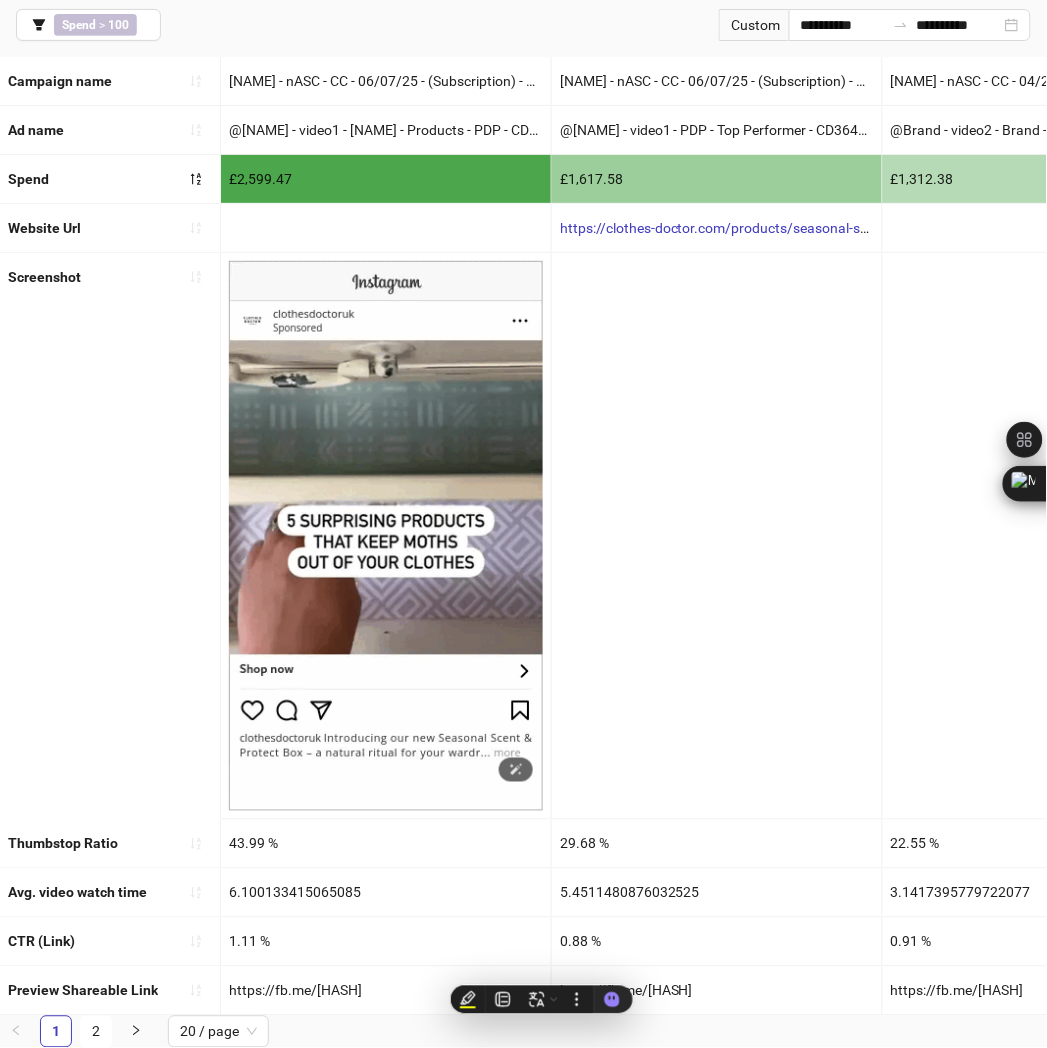 copy on "https://fb.me/[HASH]" 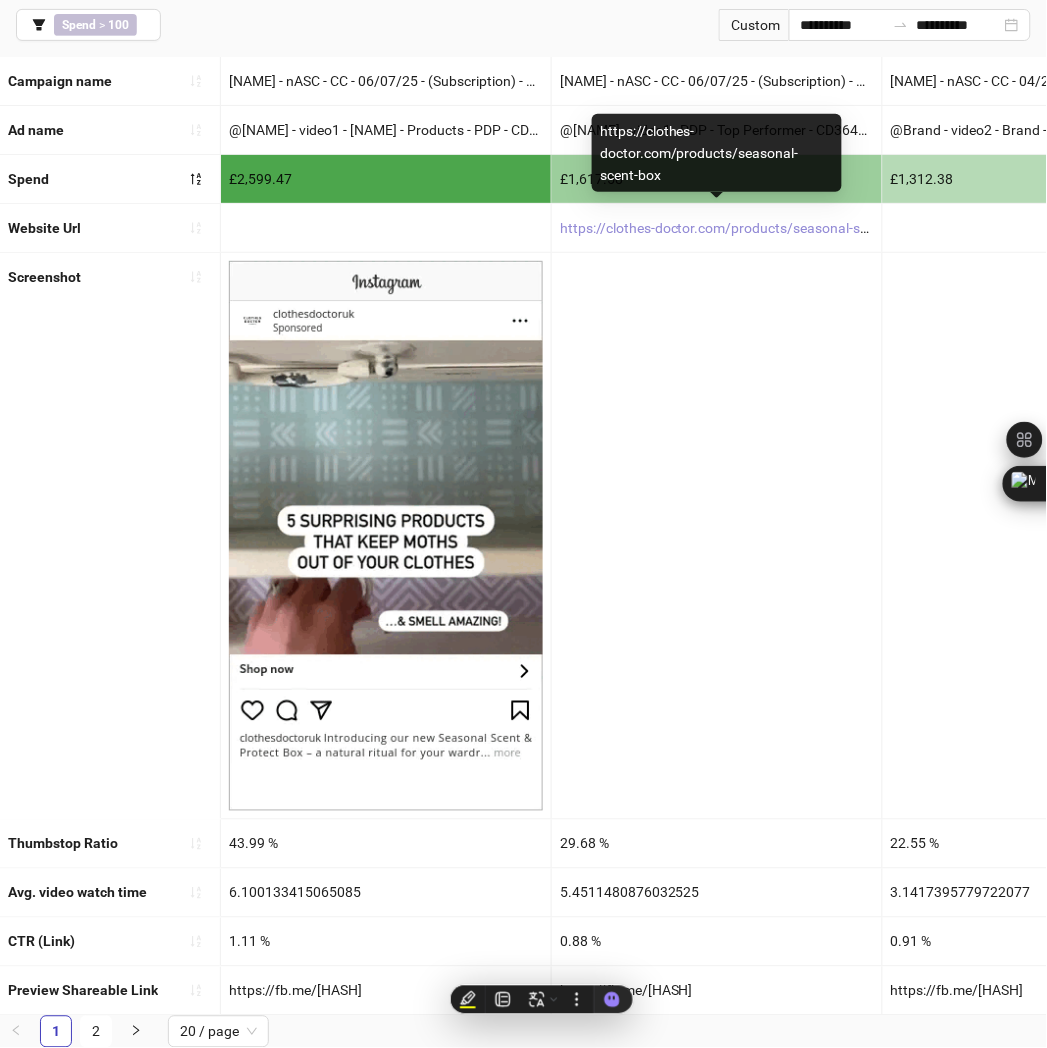 click on "https://clothes-doctor.com/products/seasonal-scent-box" at bounding box center (737, 228) 